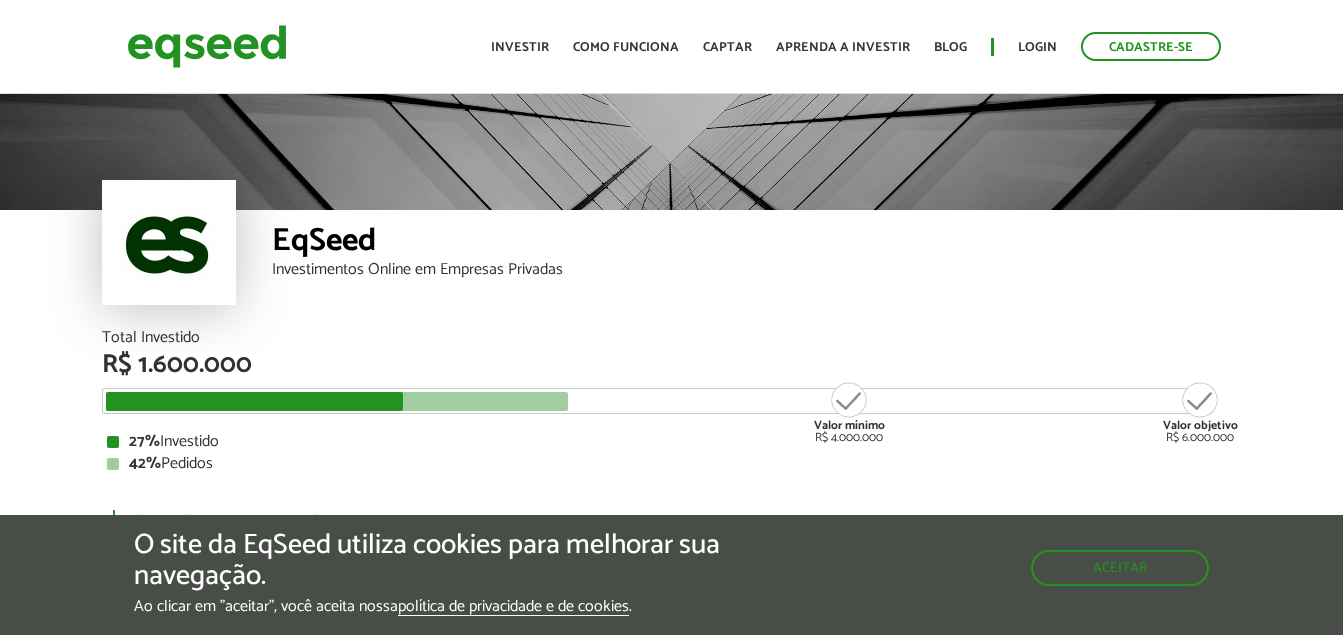 scroll, scrollTop: 0, scrollLeft: 0, axis: both 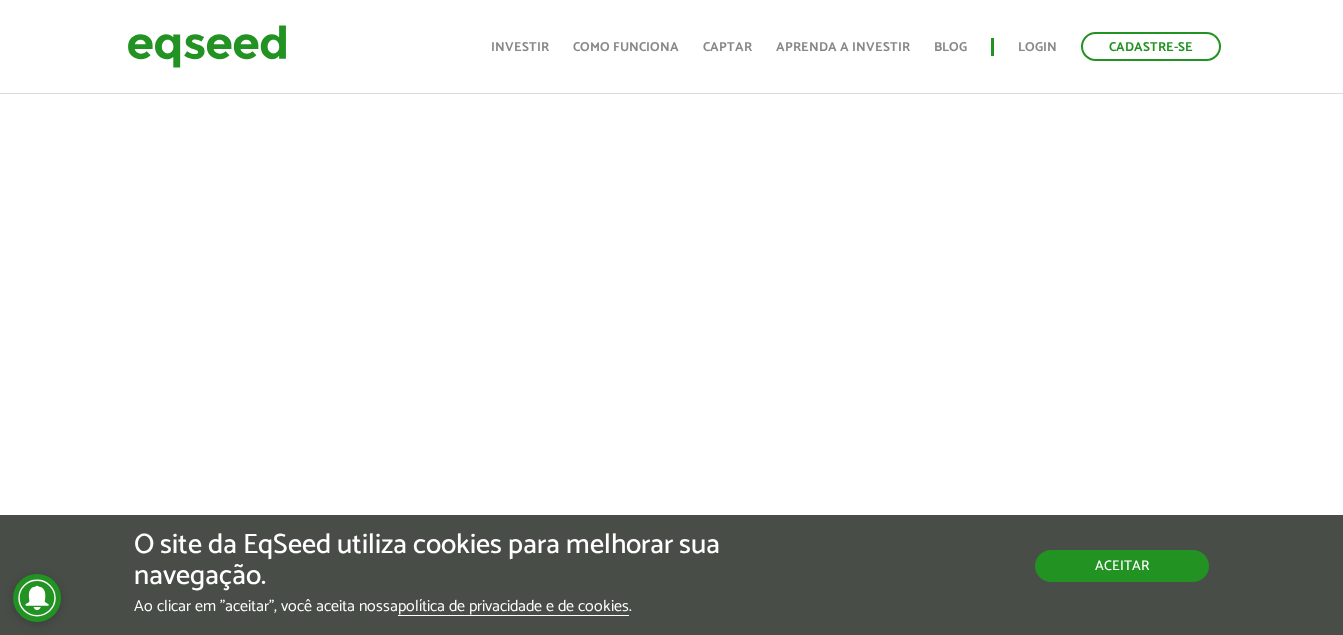 click on "Aceitar" at bounding box center [1122, 566] 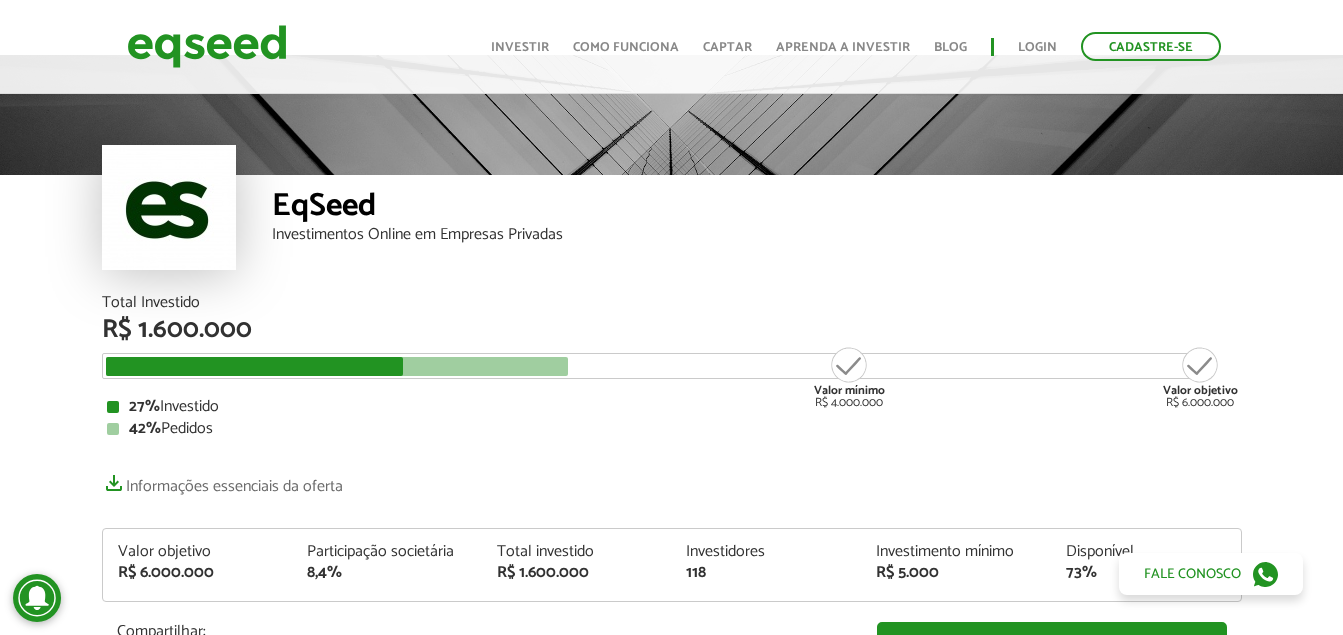 scroll, scrollTop: 0, scrollLeft: 0, axis: both 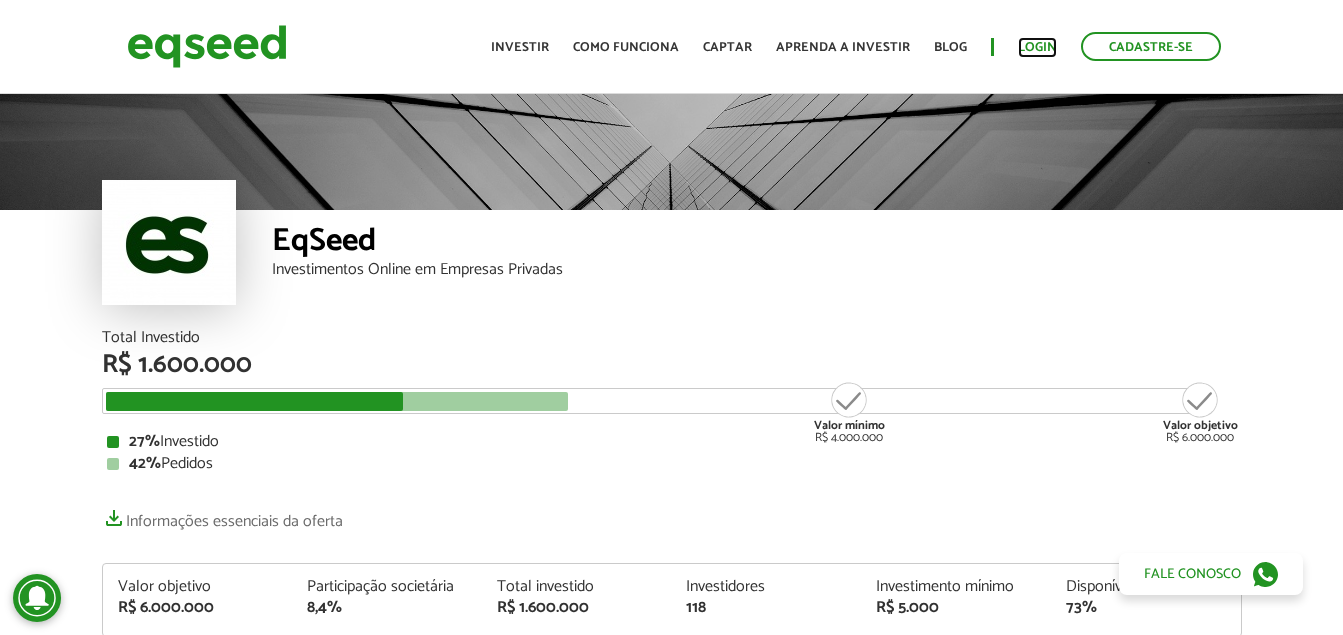 click on "Login" at bounding box center [1037, 47] 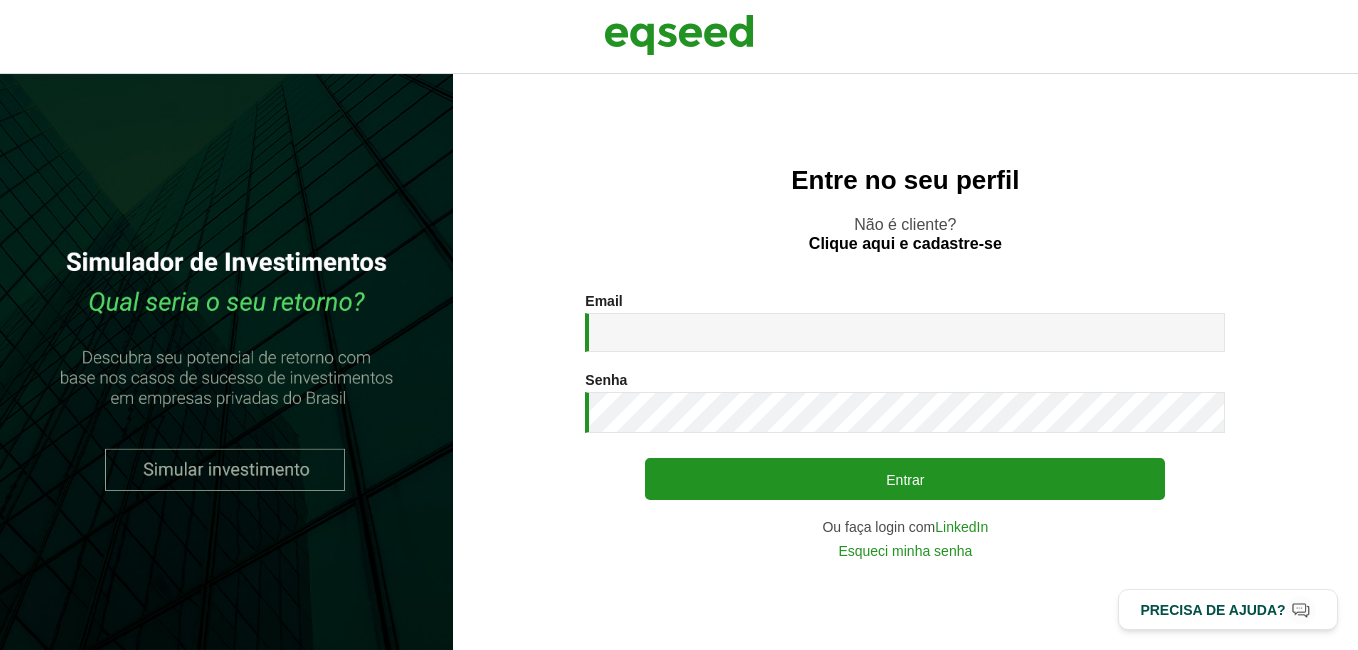scroll, scrollTop: 0, scrollLeft: 0, axis: both 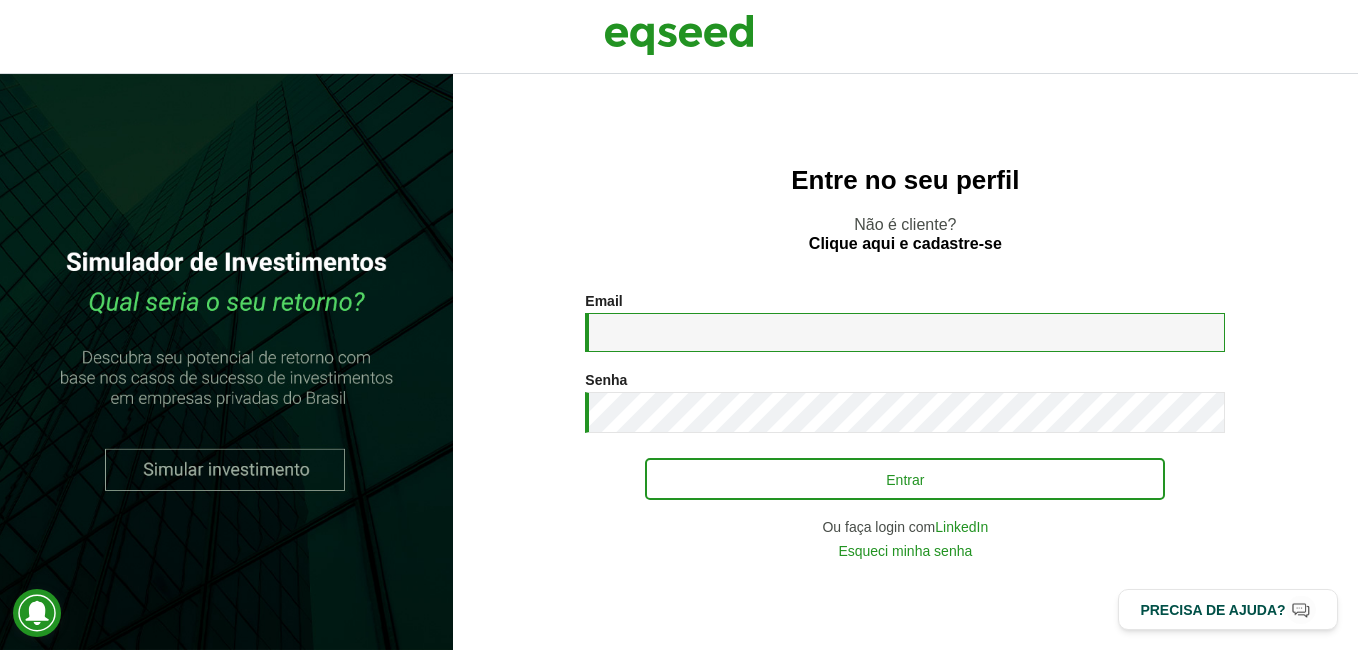 type on "**********" 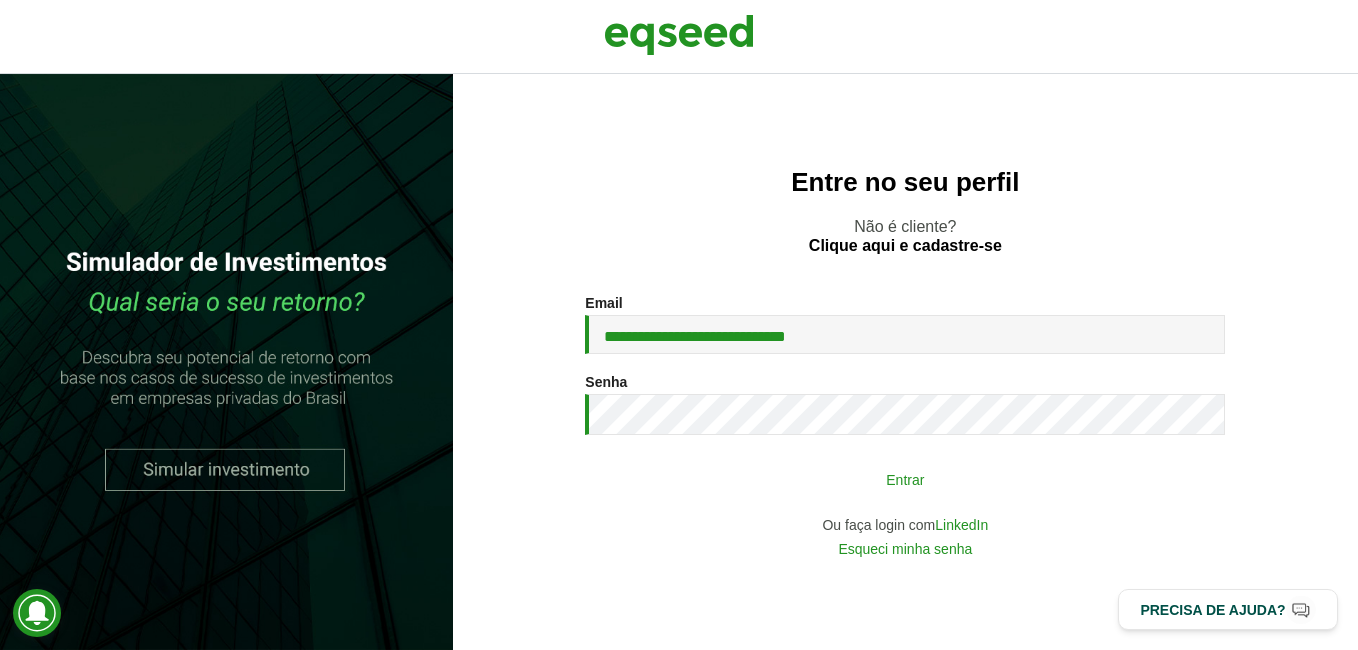 click on "Entrar" at bounding box center [905, 479] 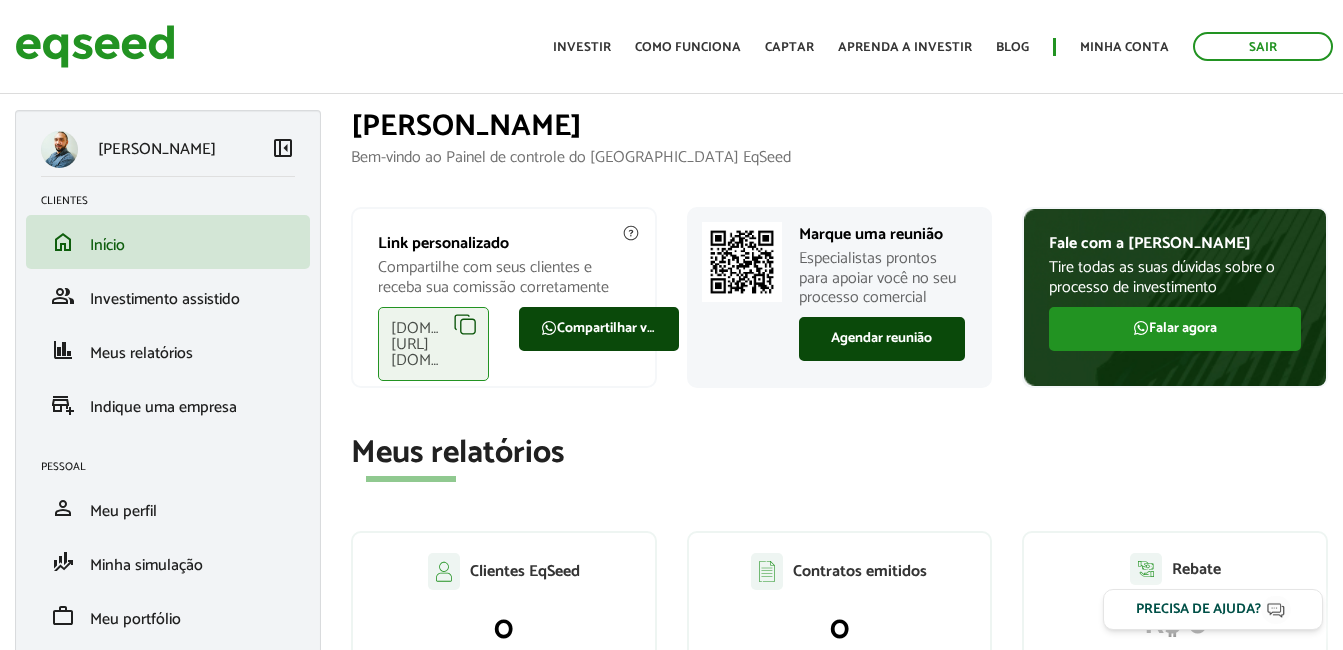scroll, scrollTop: 0, scrollLeft: 0, axis: both 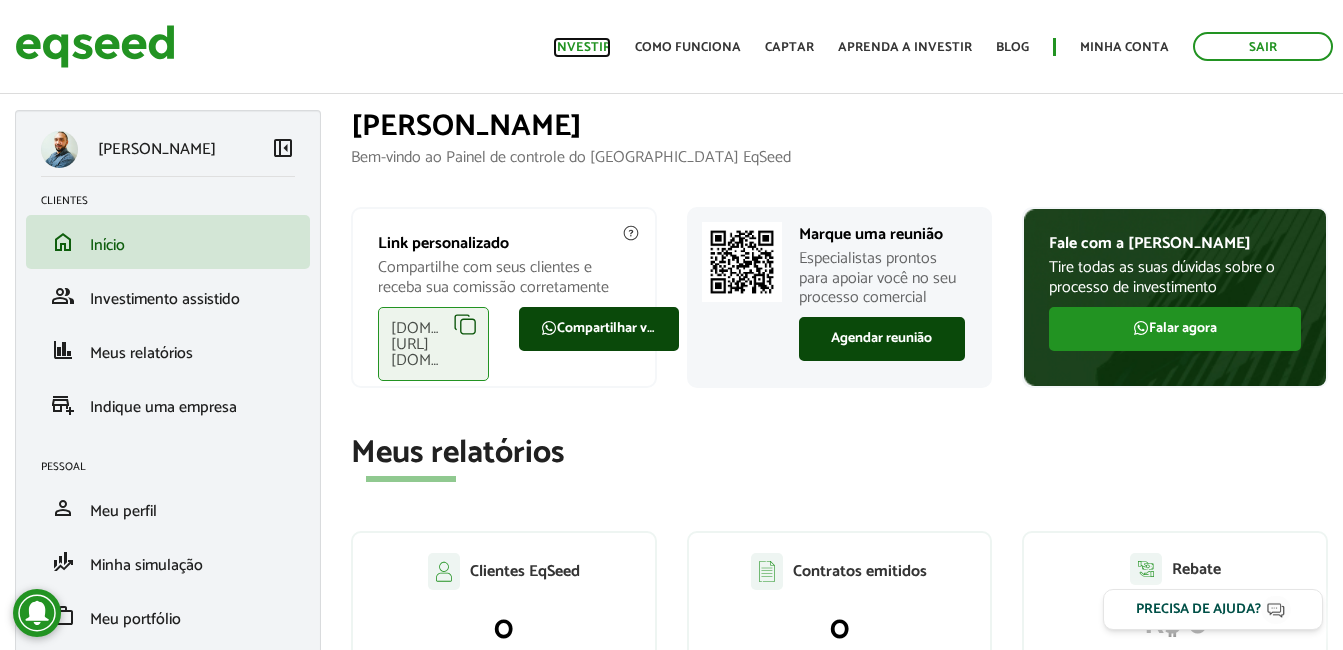 click on "Investir" at bounding box center (582, 47) 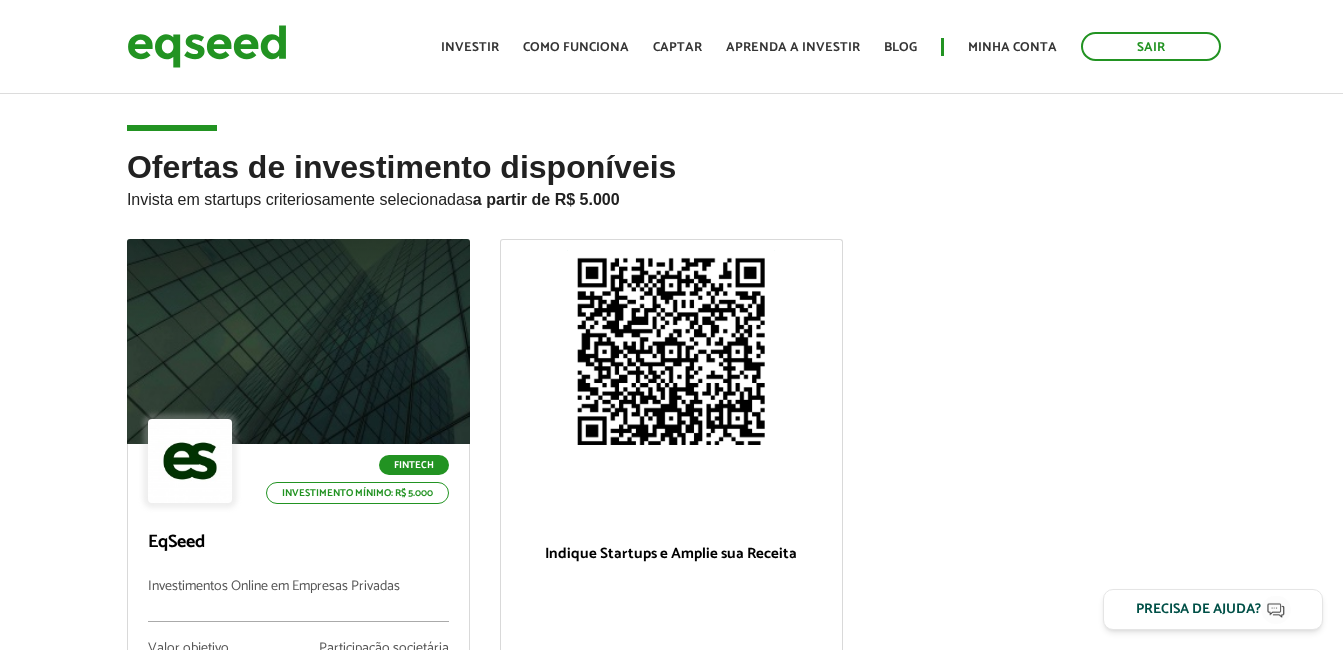 scroll, scrollTop: 0, scrollLeft: 0, axis: both 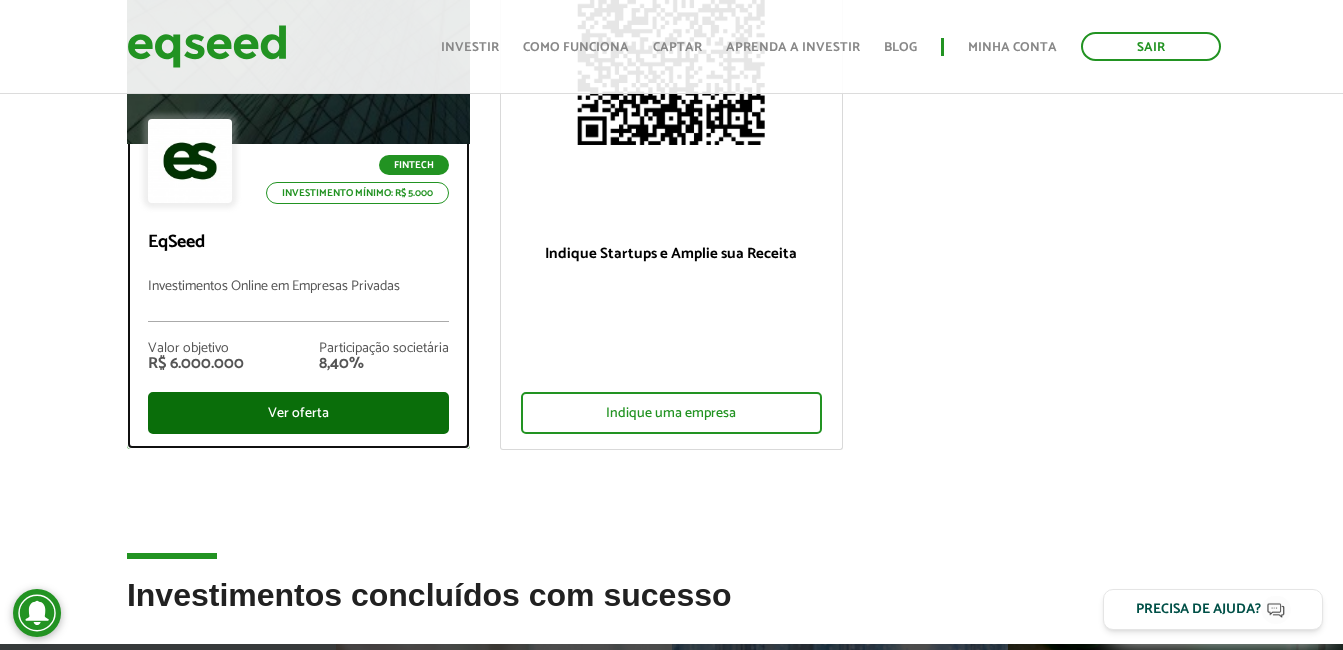 click on "Ver oferta" at bounding box center (298, 413) 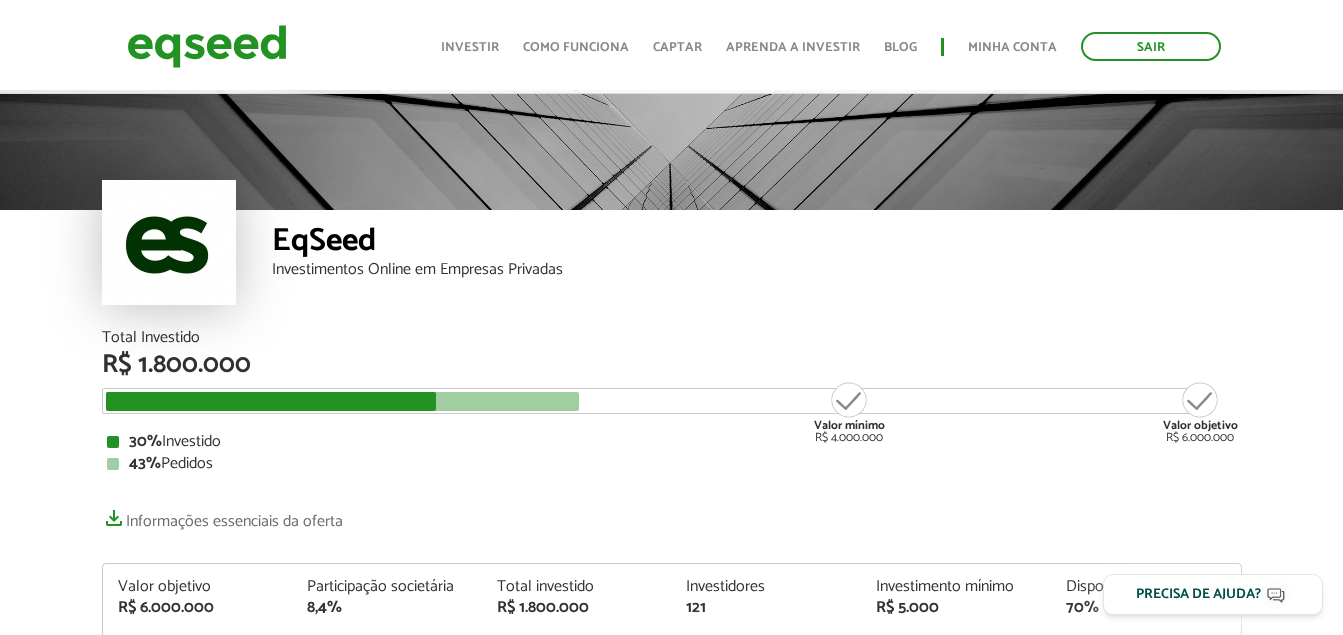 scroll, scrollTop: 200, scrollLeft: 0, axis: vertical 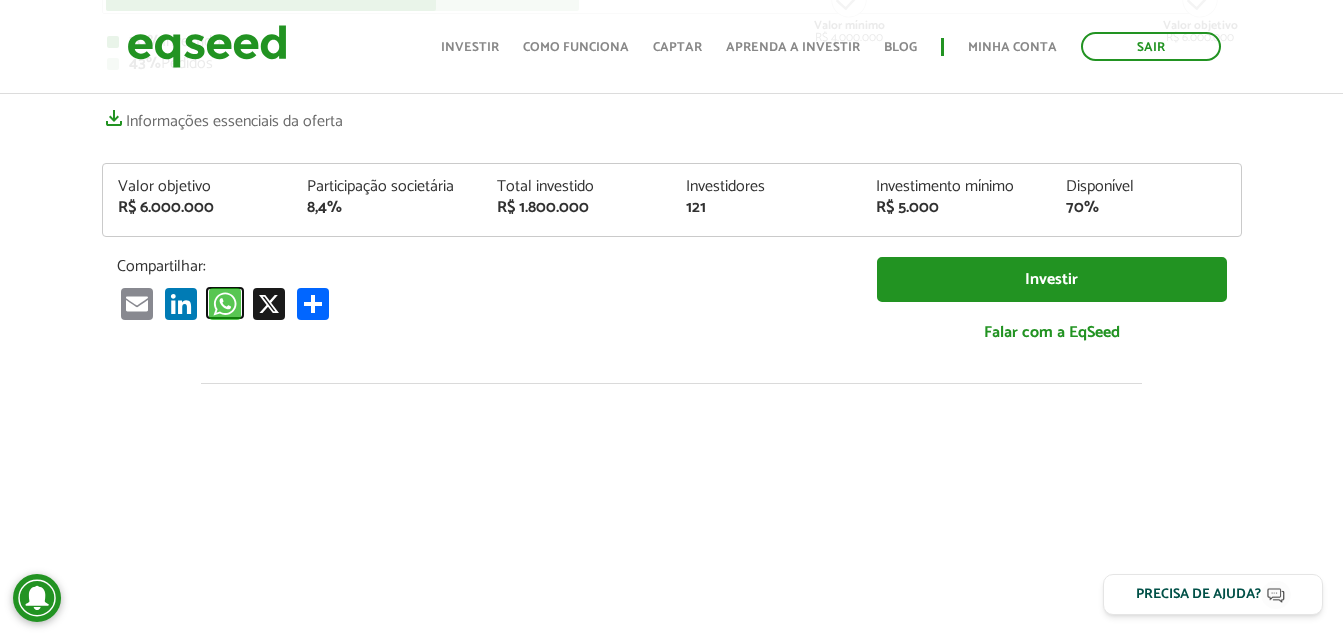 click on "WhatsApp" at bounding box center [225, 302] 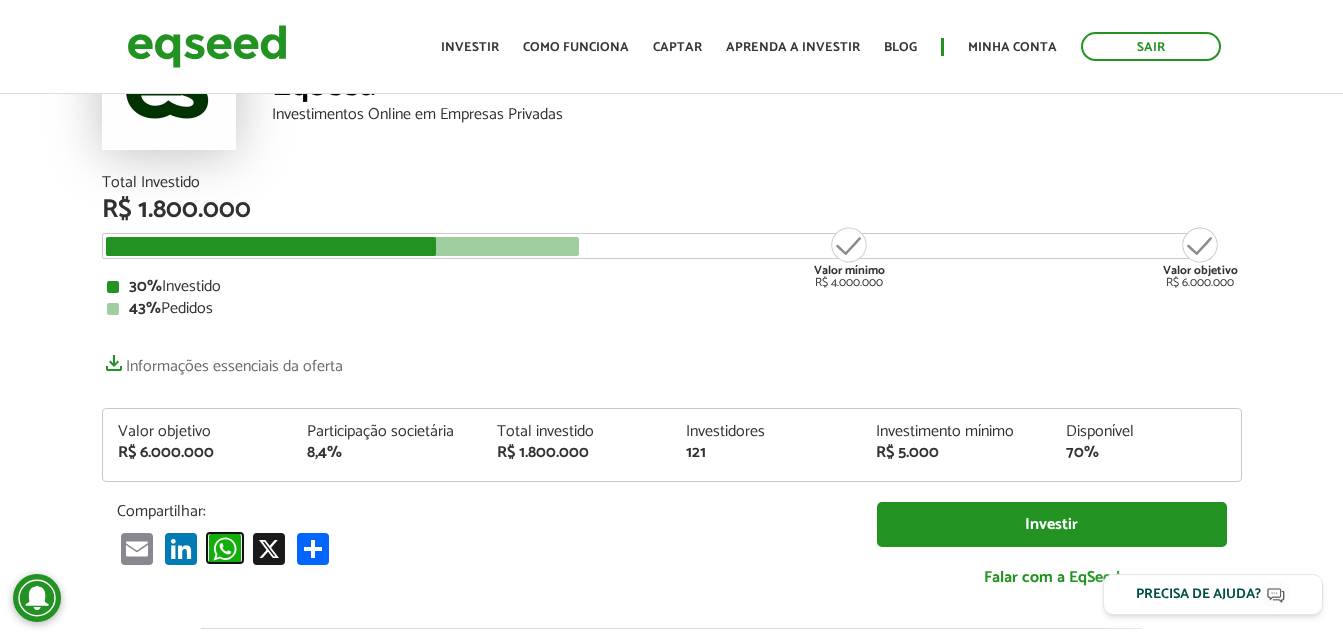 scroll, scrollTop: 0, scrollLeft: 0, axis: both 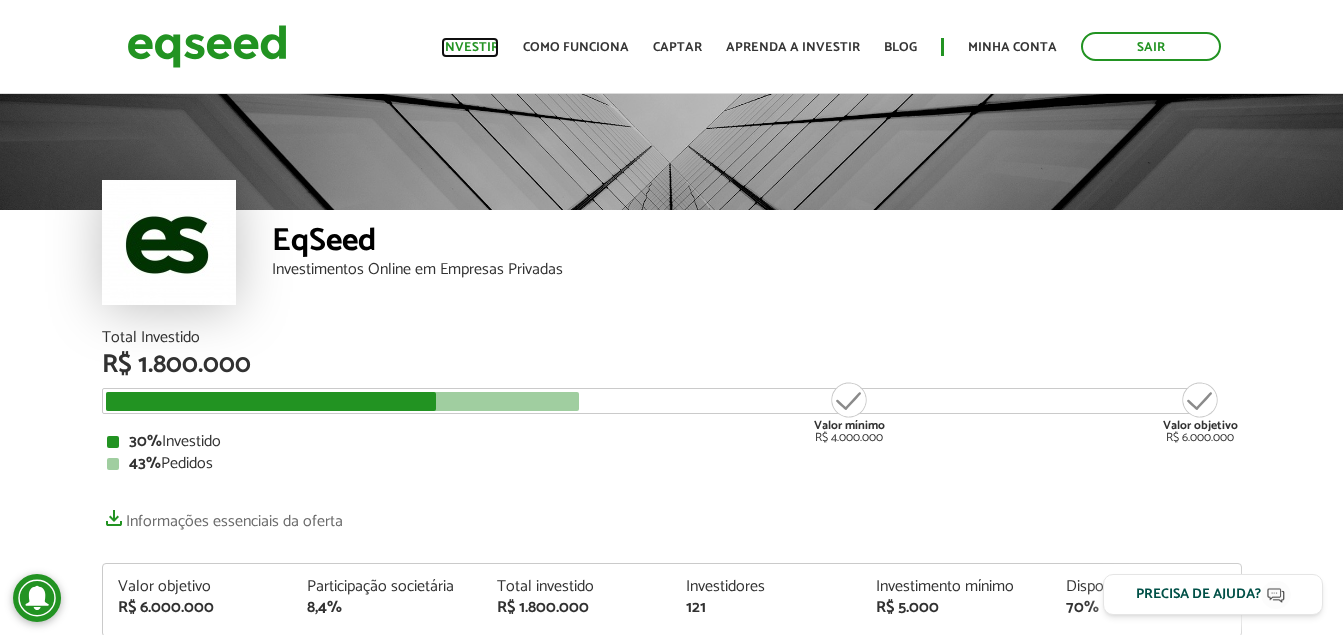 click on "Investir" at bounding box center [470, 47] 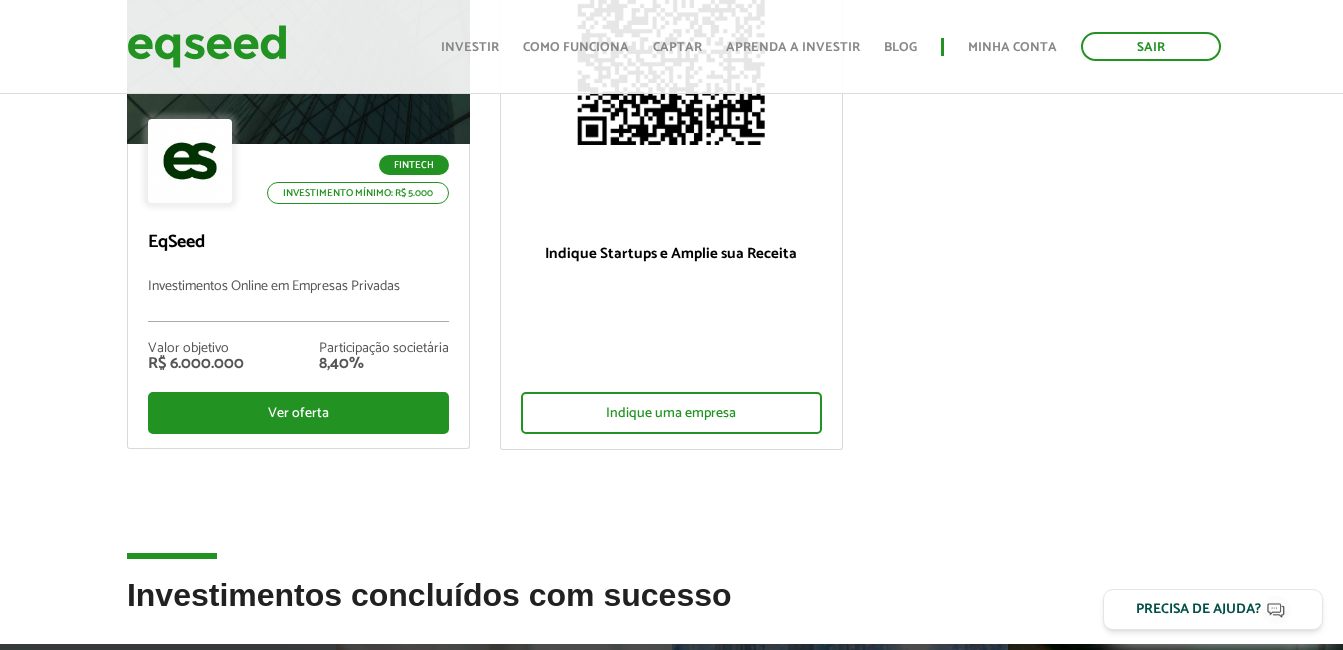 scroll, scrollTop: 300, scrollLeft: 0, axis: vertical 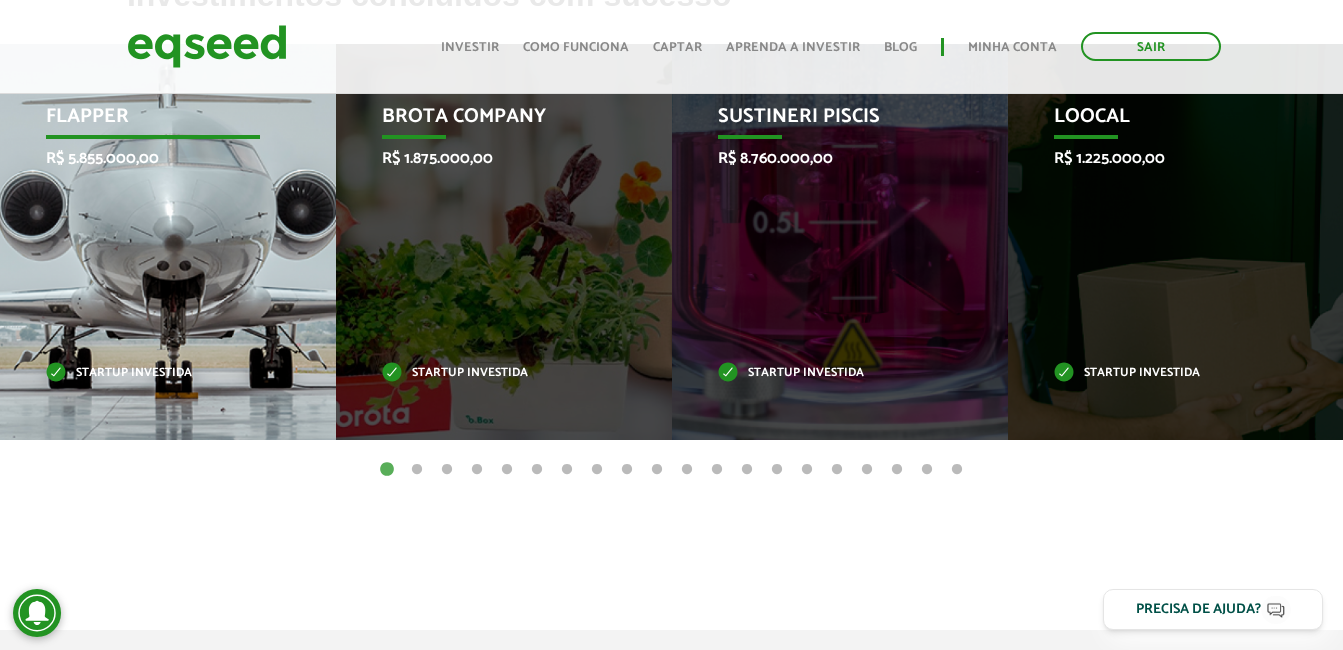 click on "Flapper
R$ 5.855.000,00
Startup investida" at bounding box center [153, 242] 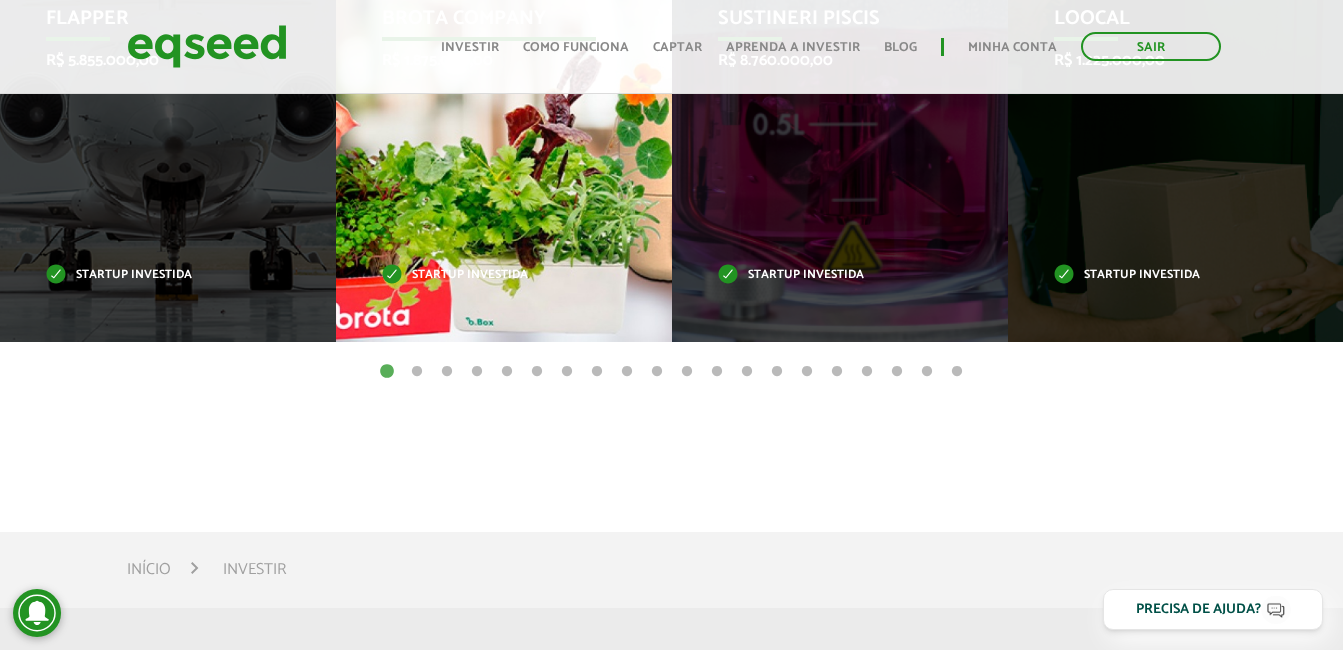 scroll, scrollTop: 1000, scrollLeft: 0, axis: vertical 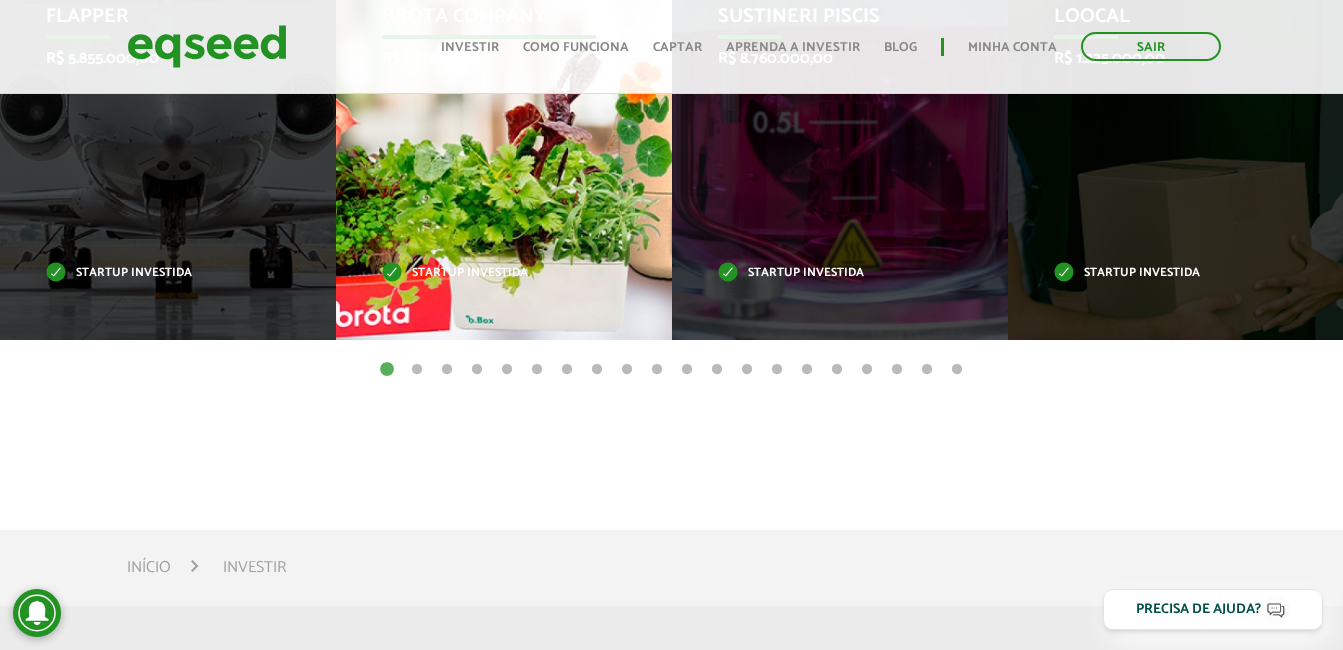 click on "Startup investida" at bounding box center [489, 273] 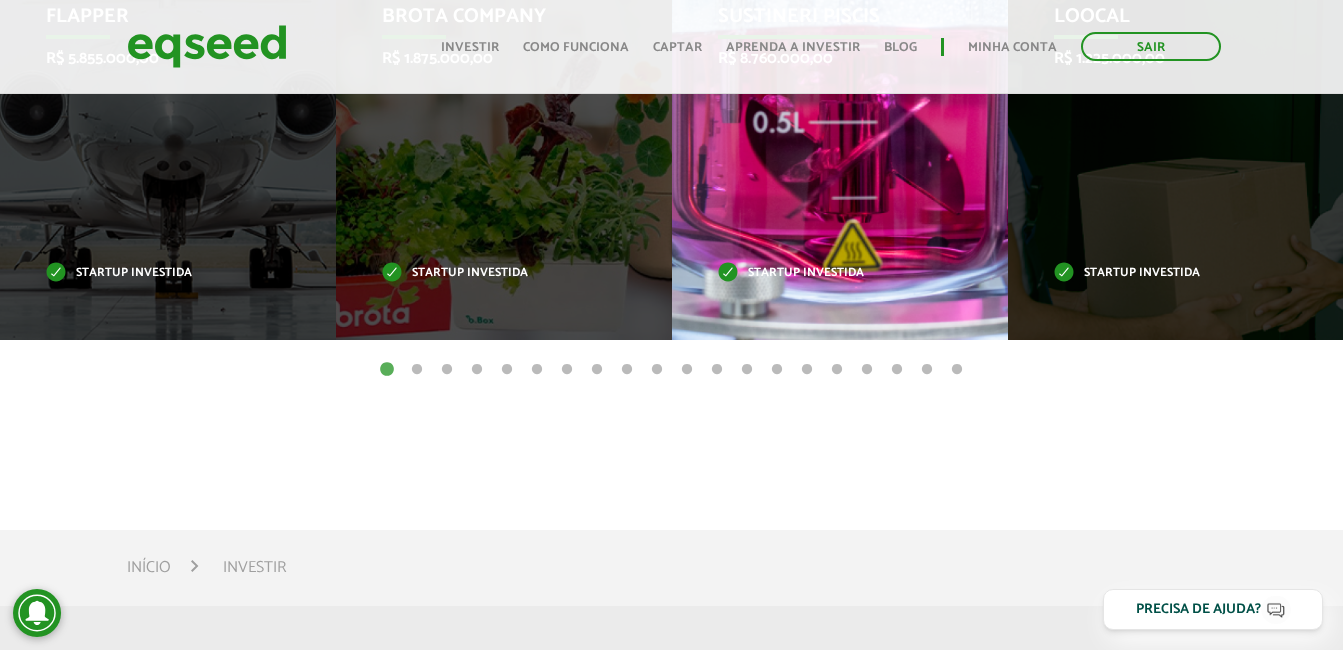 click on "Startup investida" at bounding box center [825, 273] 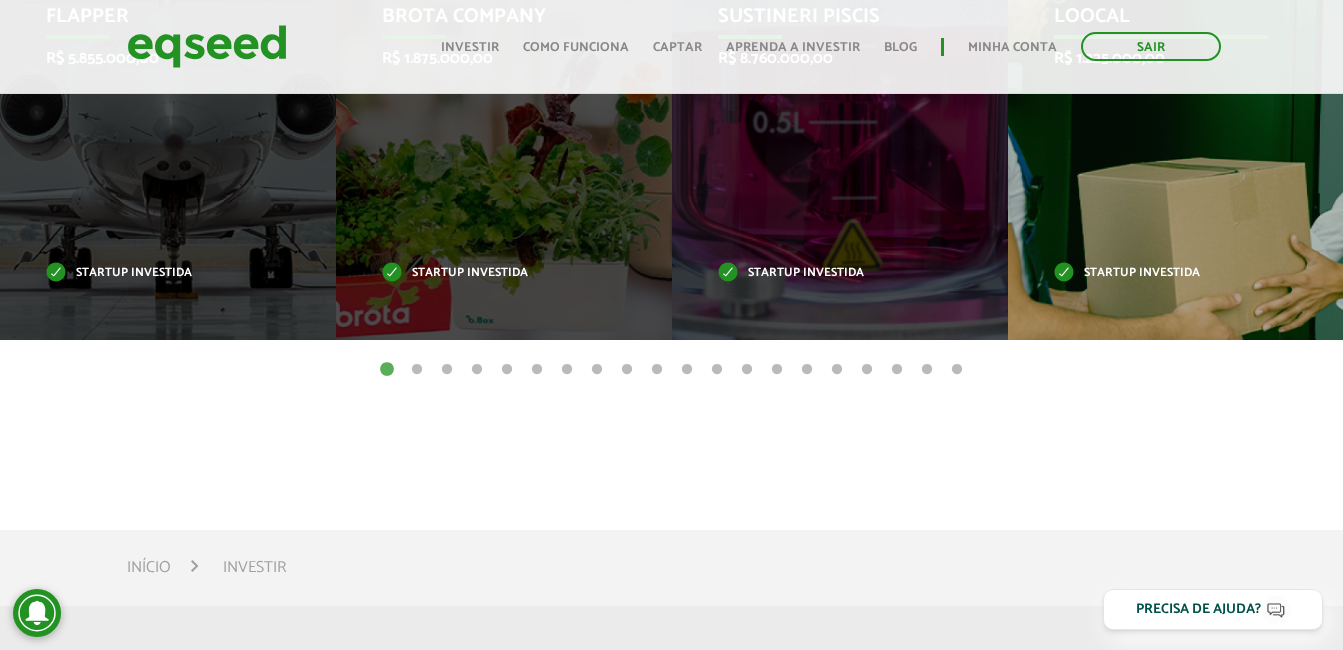 click on "Startup investida" at bounding box center (1161, 273) 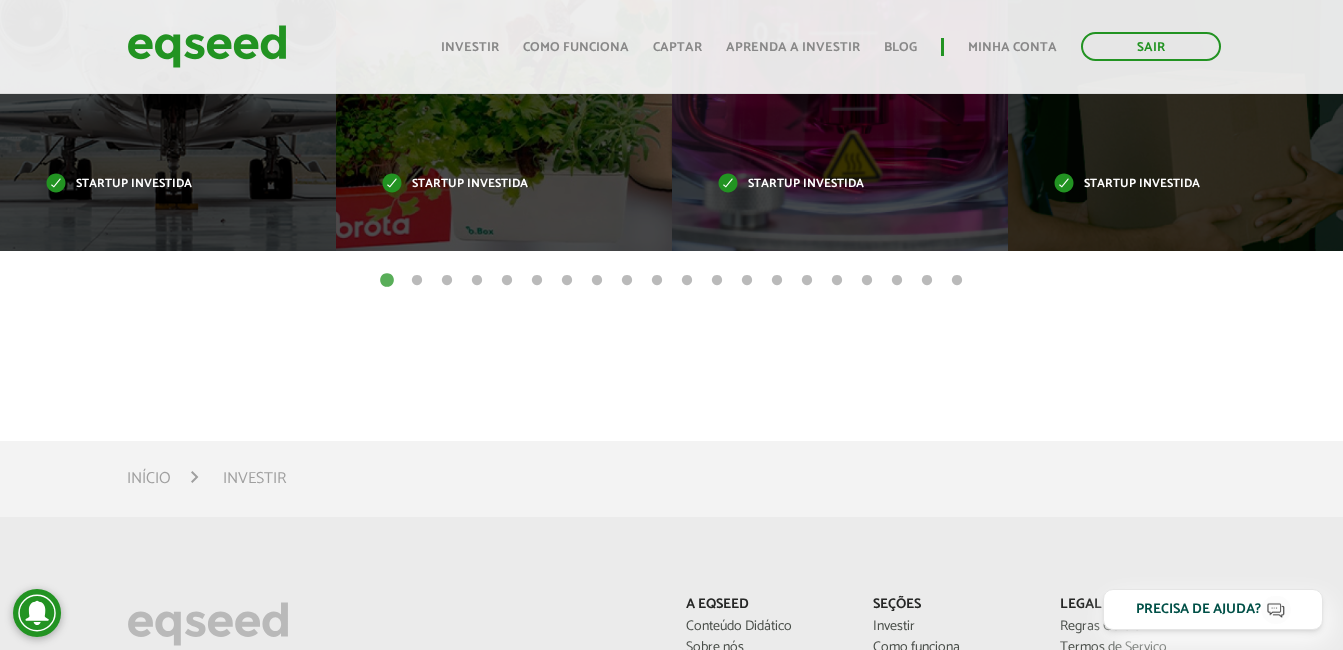 scroll, scrollTop: 1100, scrollLeft: 0, axis: vertical 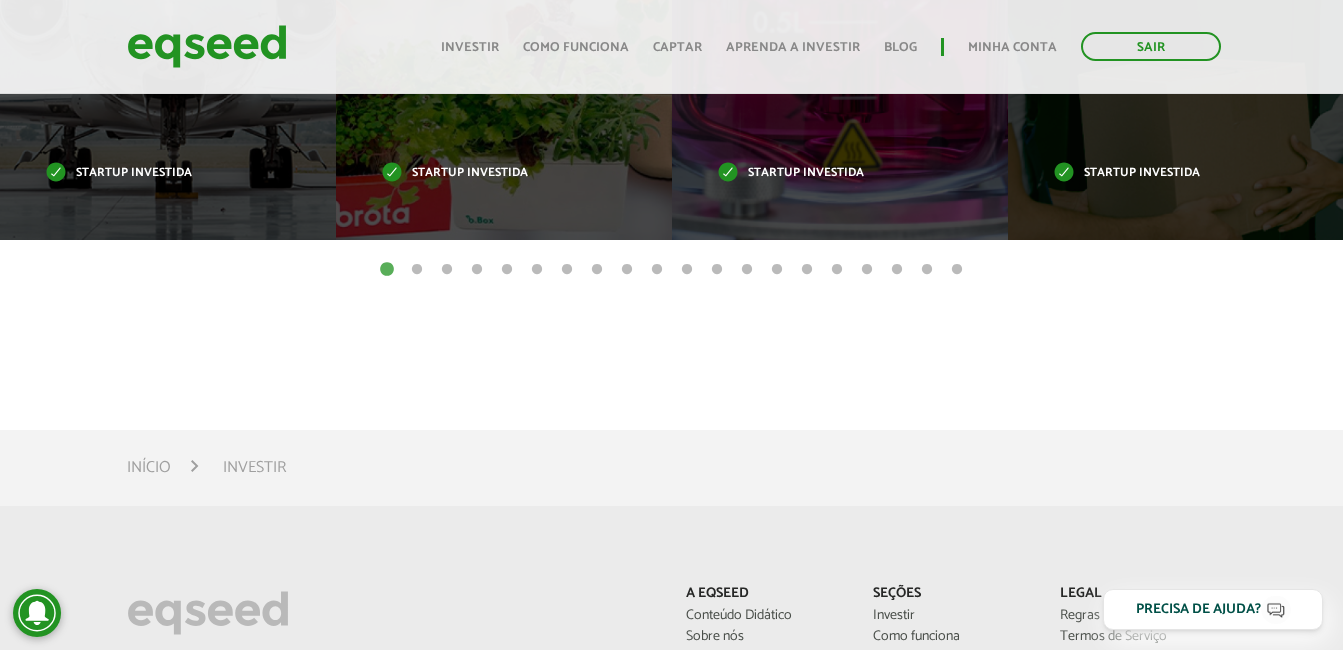 click on "2" at bounding box center (417, 270) 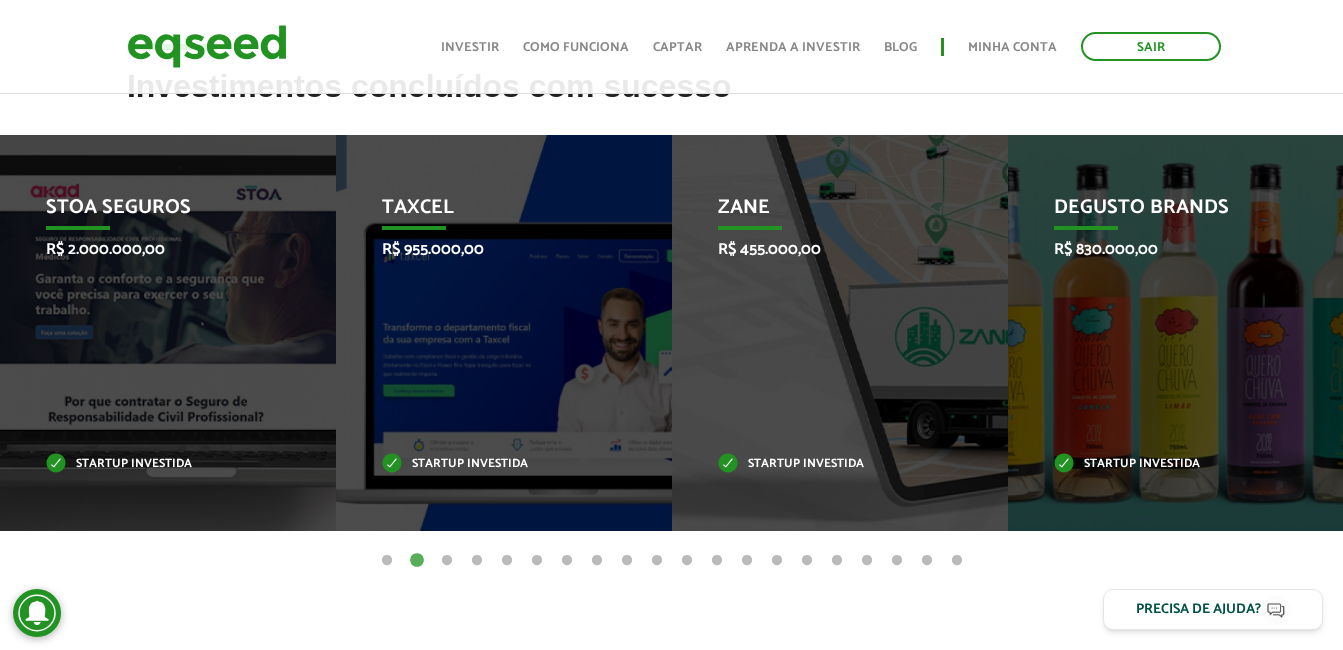 scroll, scrollTop: 800, scrollLeft: 0, axis: vertical 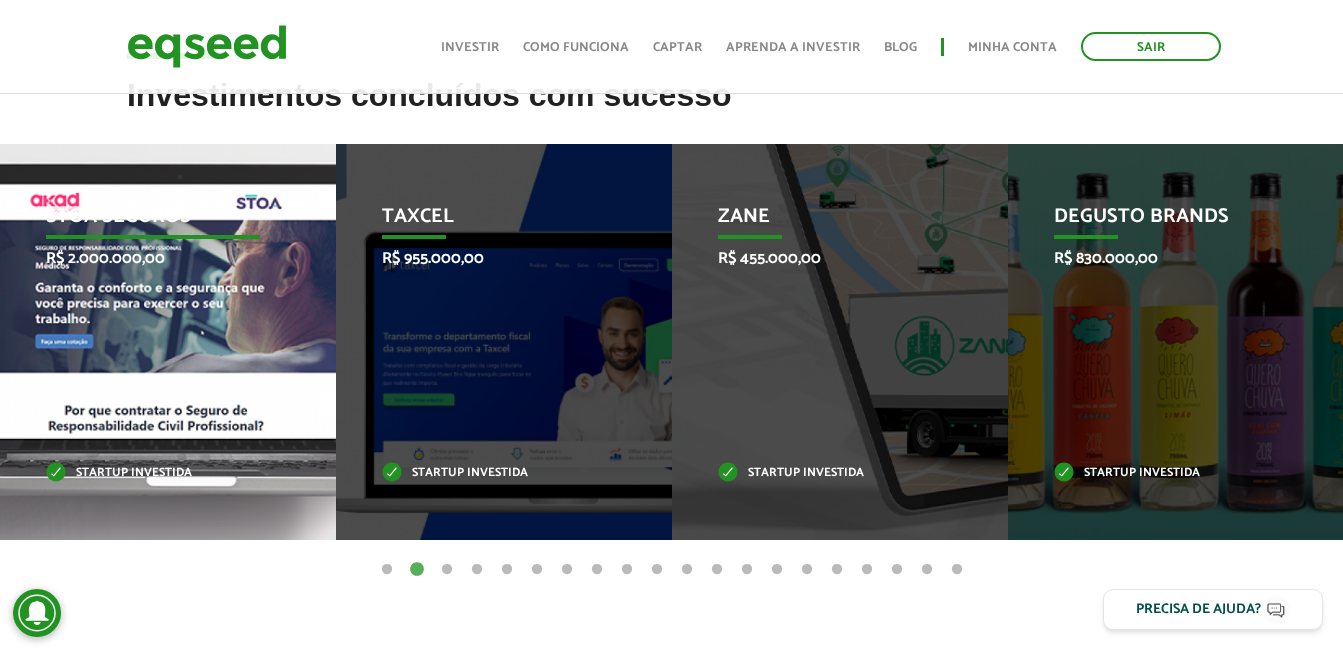 click on "R$ 2.000.000,00" at bounding box center [153, 258] 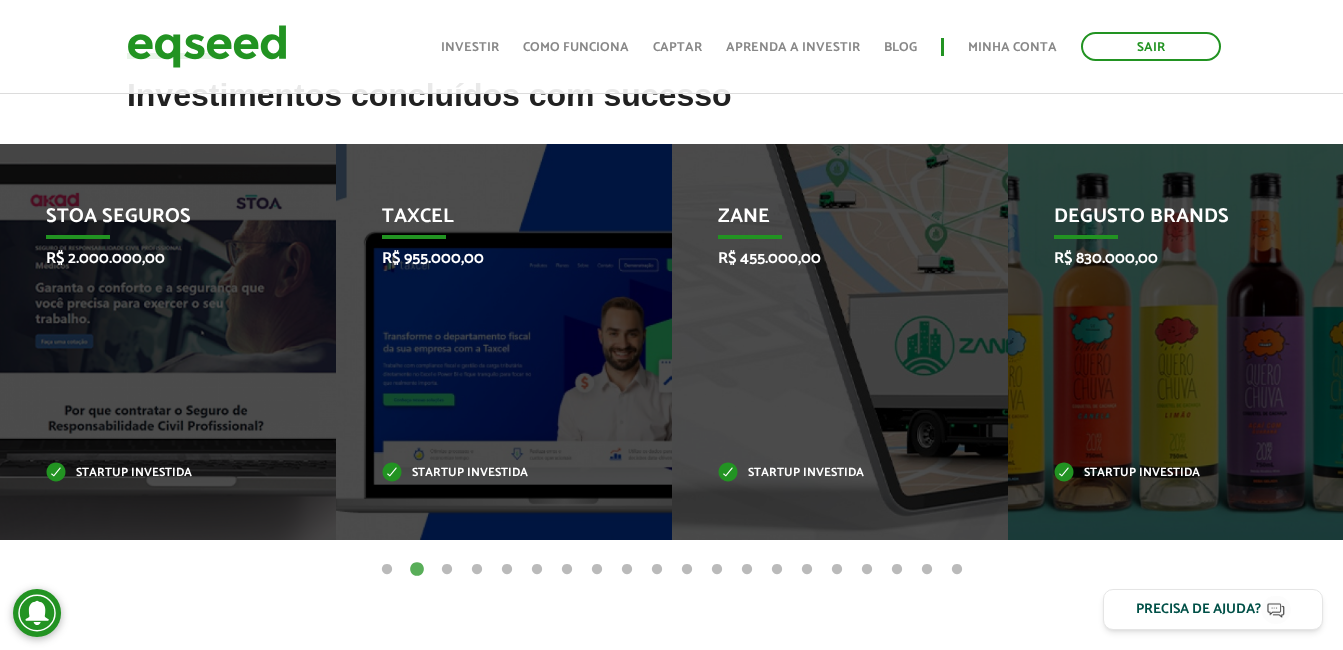 click on "3" at bounding box center [447, 570] 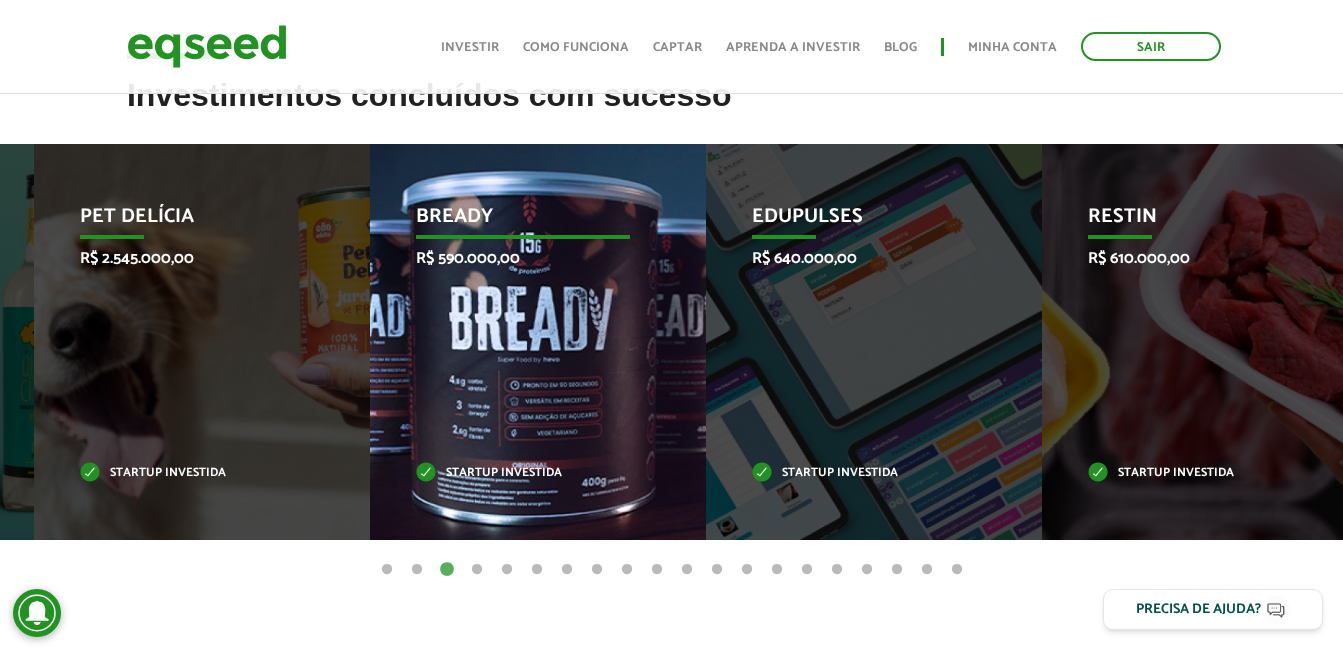 drag, startPoint x: 373, startPoint y: 213, endPoint x: 407, endPoint y: 208, distance: 34.36568 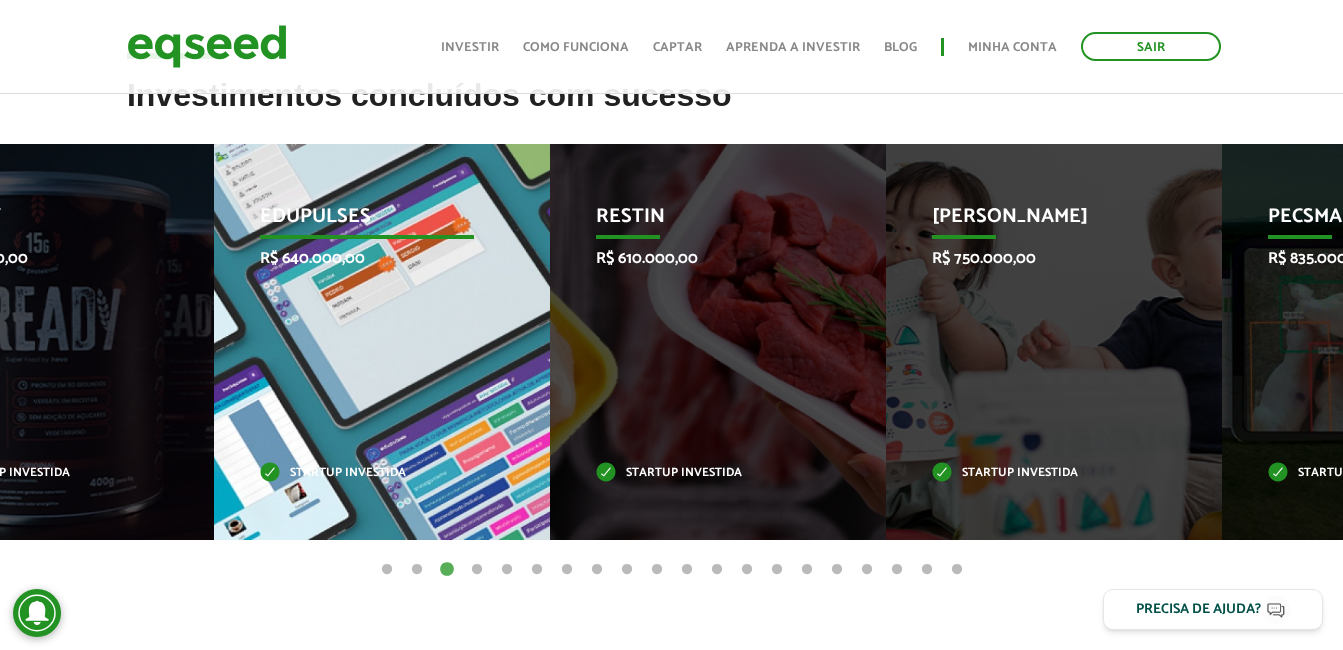drag, startPoint x: 916, startPoint y: 246, endPoint x: 494, endPoint y: 240, distance: 422.04266 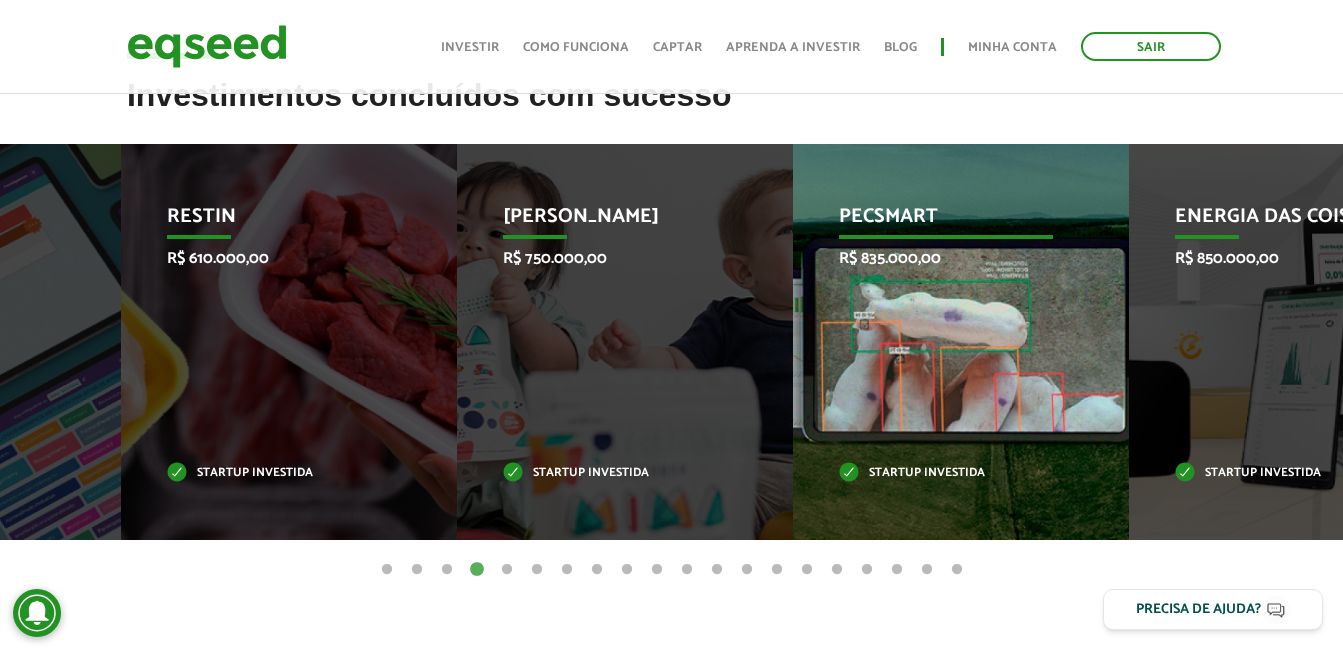 drag, startPoint x: 322, startPoint y: 369, endPoint x: 843, endPoint y: 325, distance: 522.8547 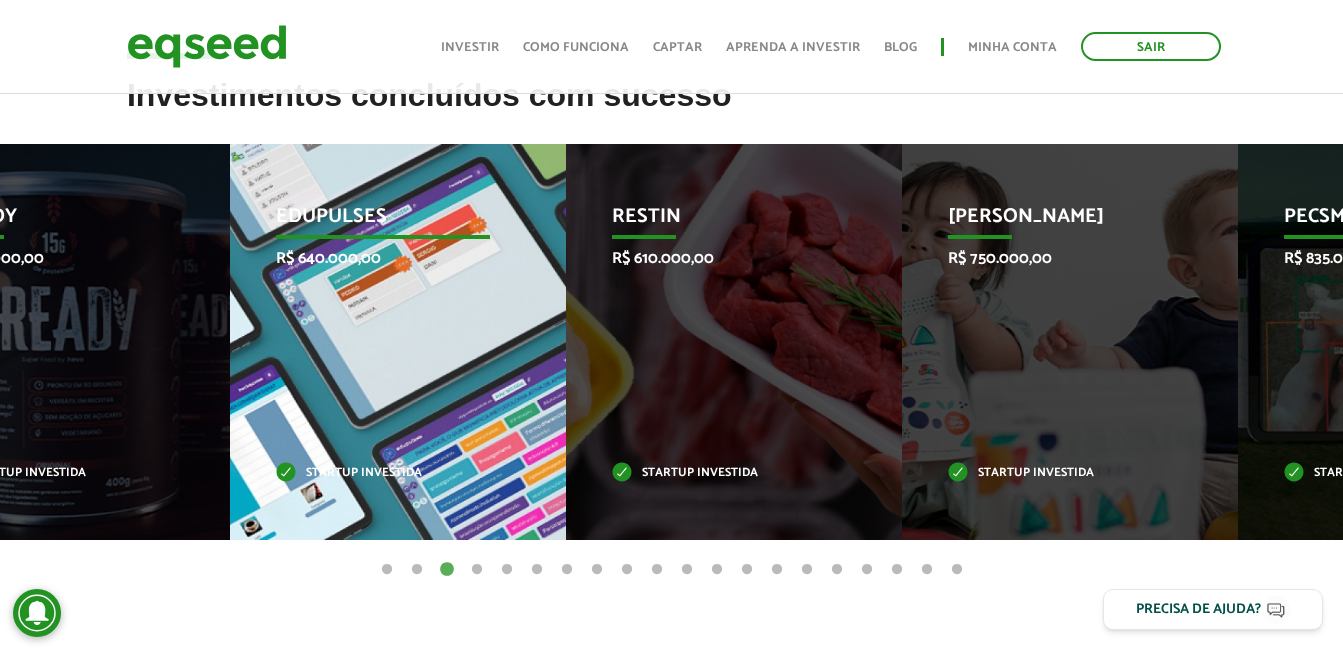 drag, startPoint x: 480, startPoint y: 345, endPoint x: 326, endPoint y: 333, distance: 154.46683 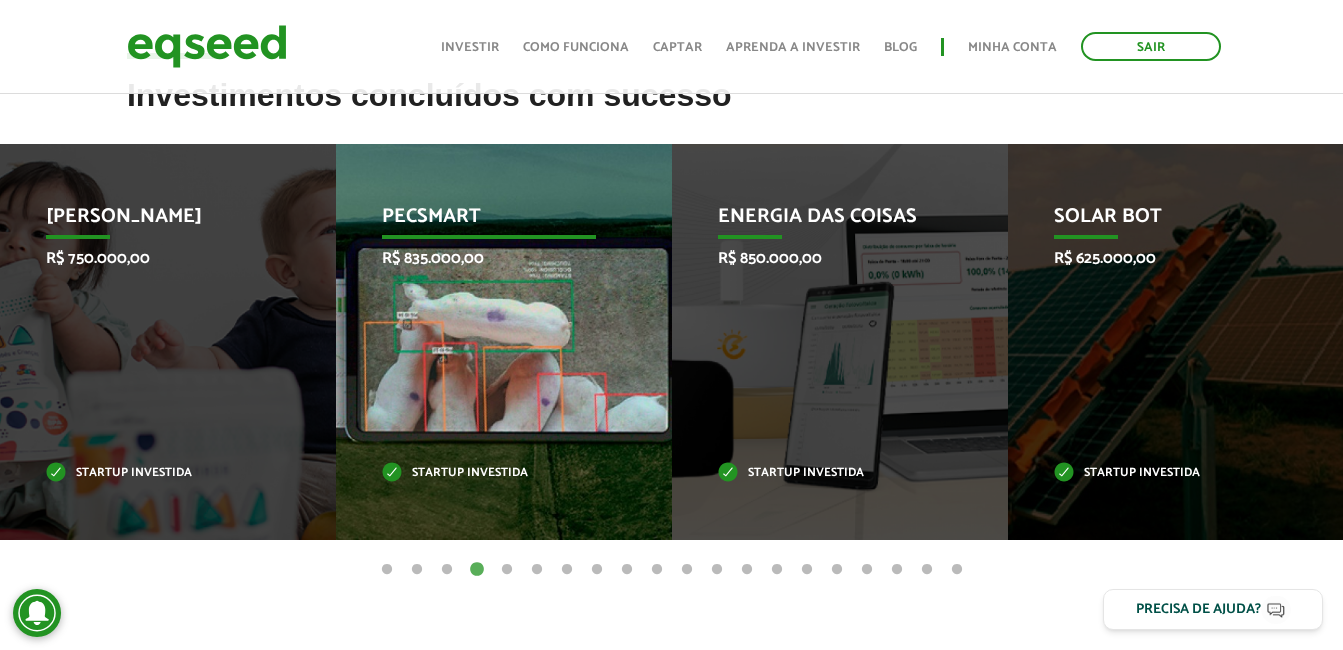 drag, startPoint x: 427, startPoint y: 353, endPoint x: 895, endPoint y: 340, distance: 468.1805 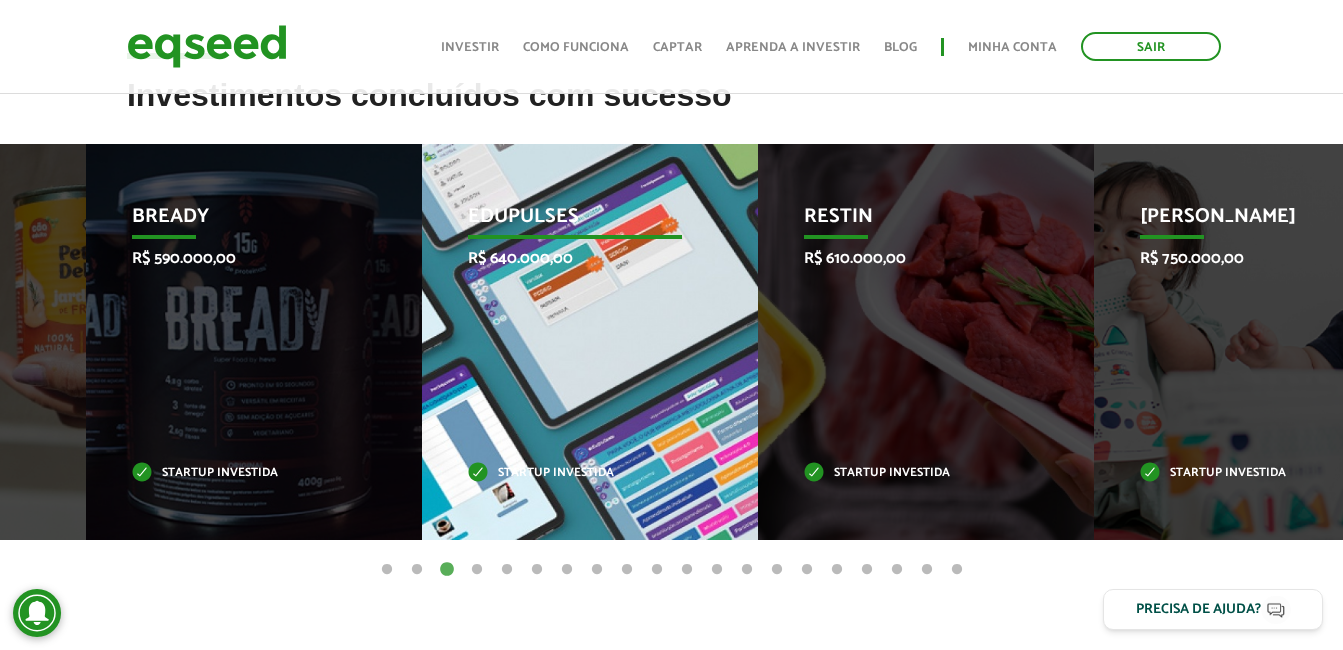 drag, startPoint x: 886, startPoint y: 397, endPoint x: 650, endPoint y: 354, distance: 239.88539 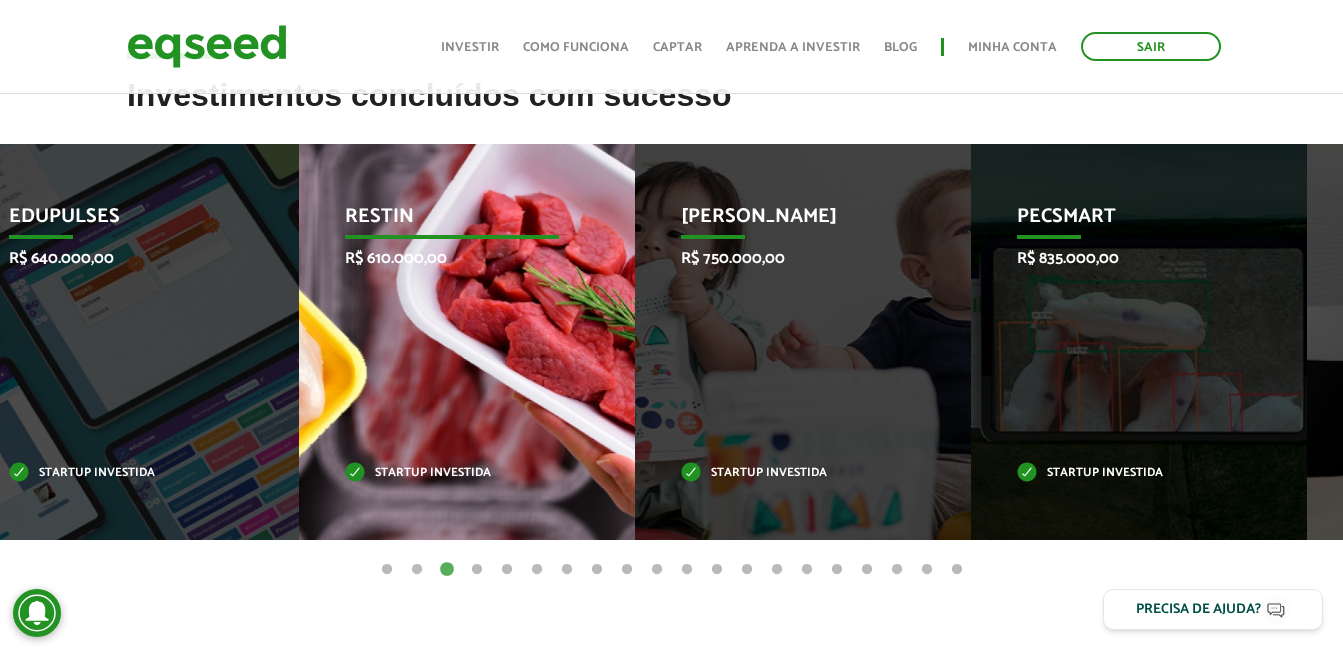 drag, startPoint x: 1117, startPoint y: 371, endPoint x: 353, endPoint y: 314, distance: 766.12335 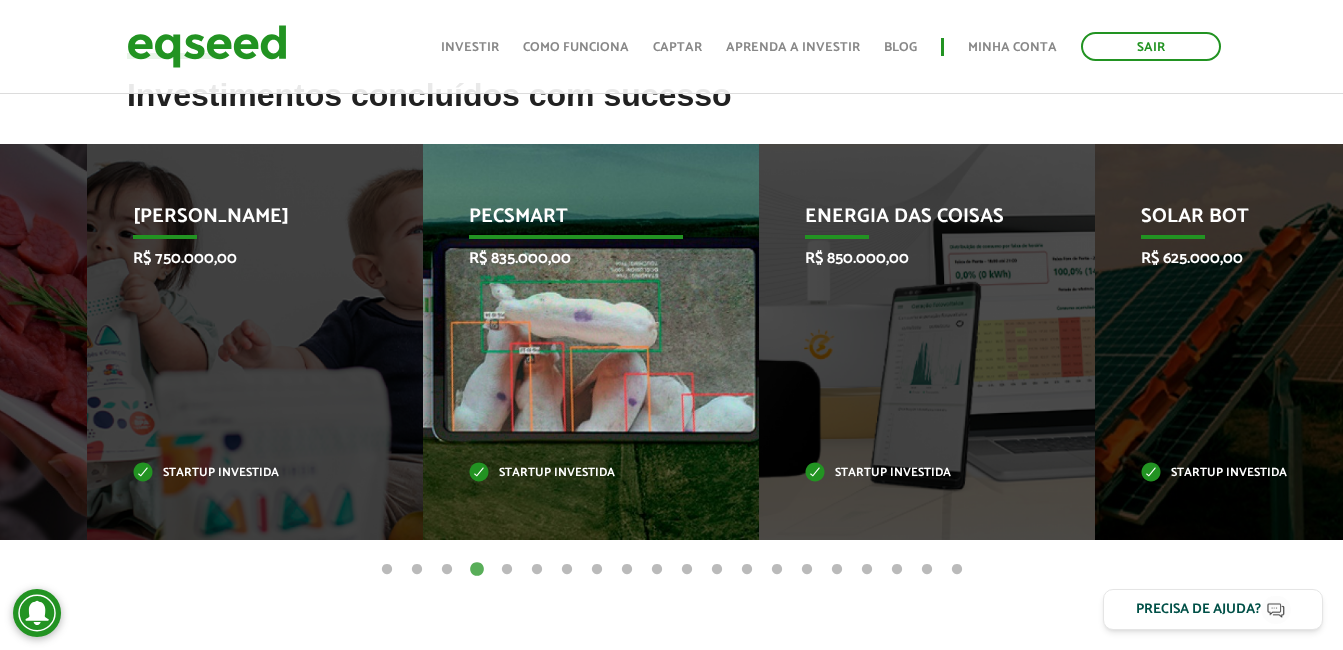 drag, startPoint x: 525, startPoint y: 330, endPoint x: 1006, endPoint y: 360, distance: 481.93463 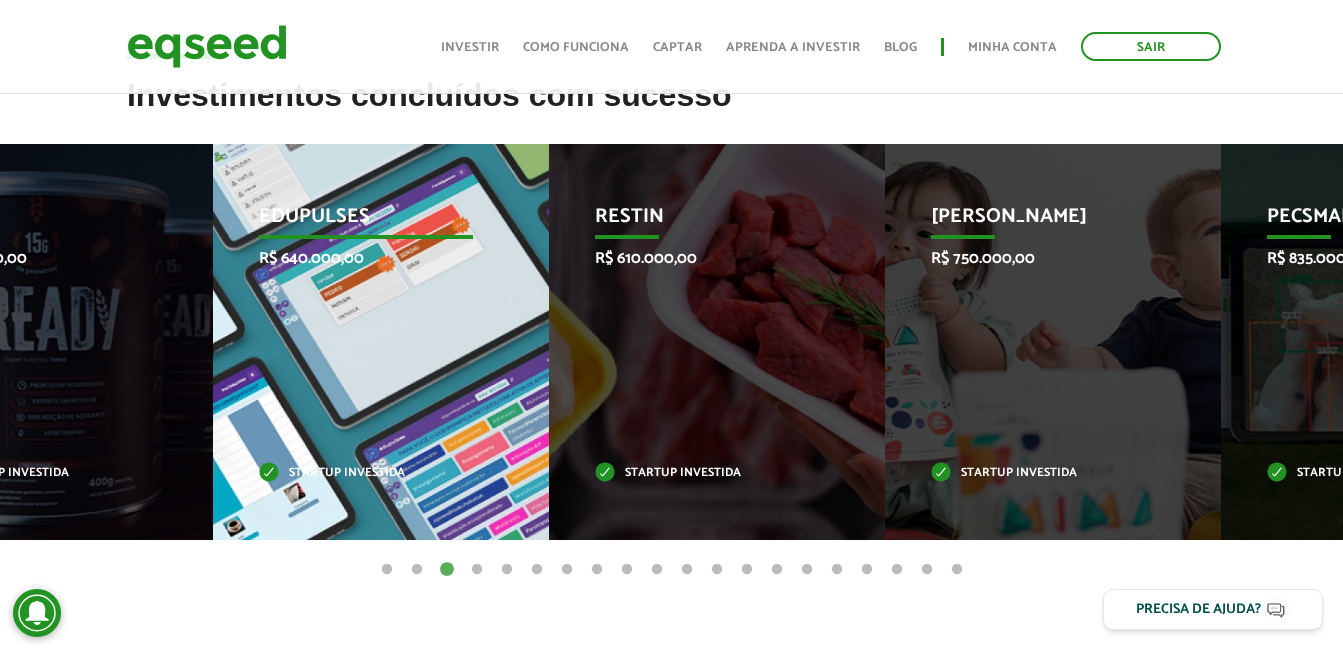 drag, startPoint x: 857, startPoint y: 274, endPoint x: 318, endPoint y: 243, distance: 539.89075 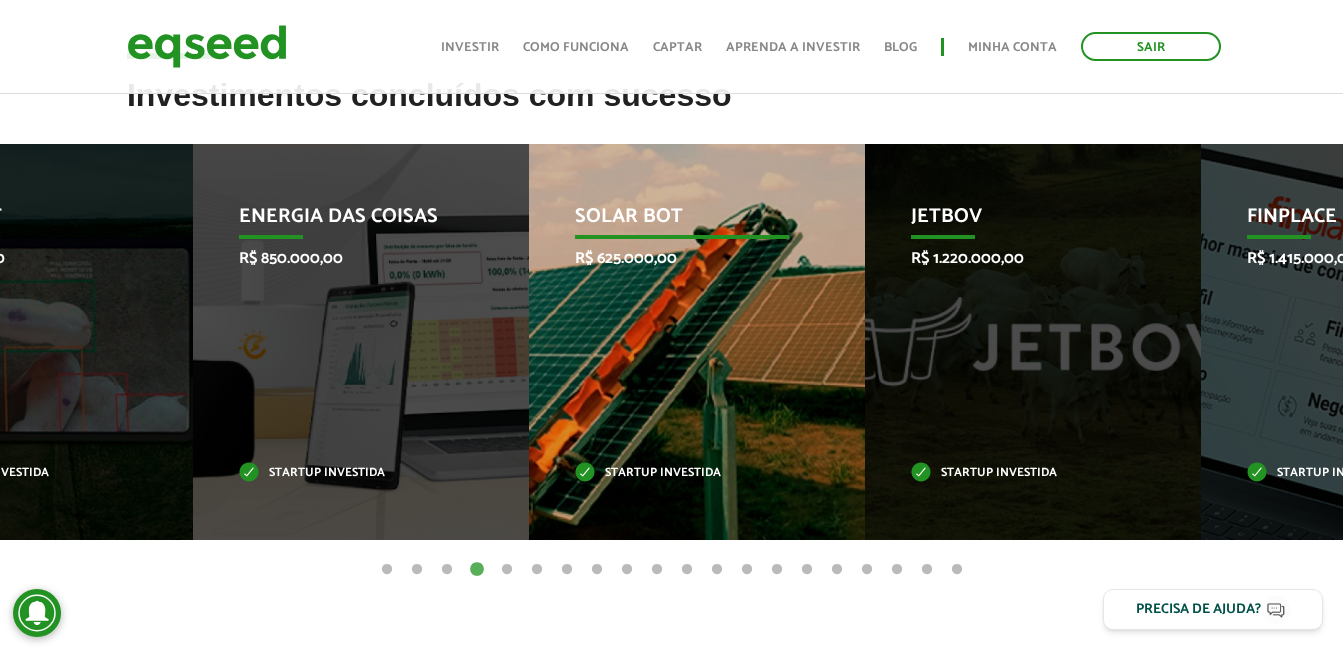 drag, startPoint x: 1139, startPoint y: 370, endPoint x: 609, endPoint y: 309, distance: 533.49884 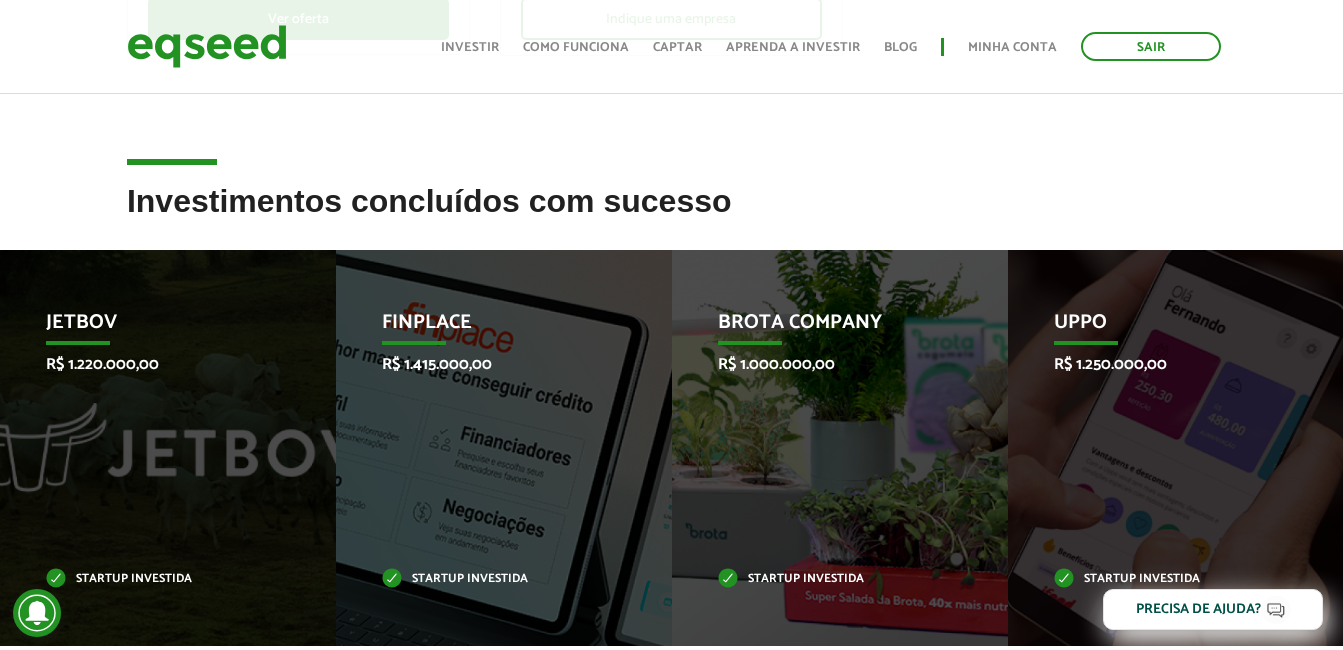 scroll, scrollTop: 800, scrollLeft: 0, axis: vertical 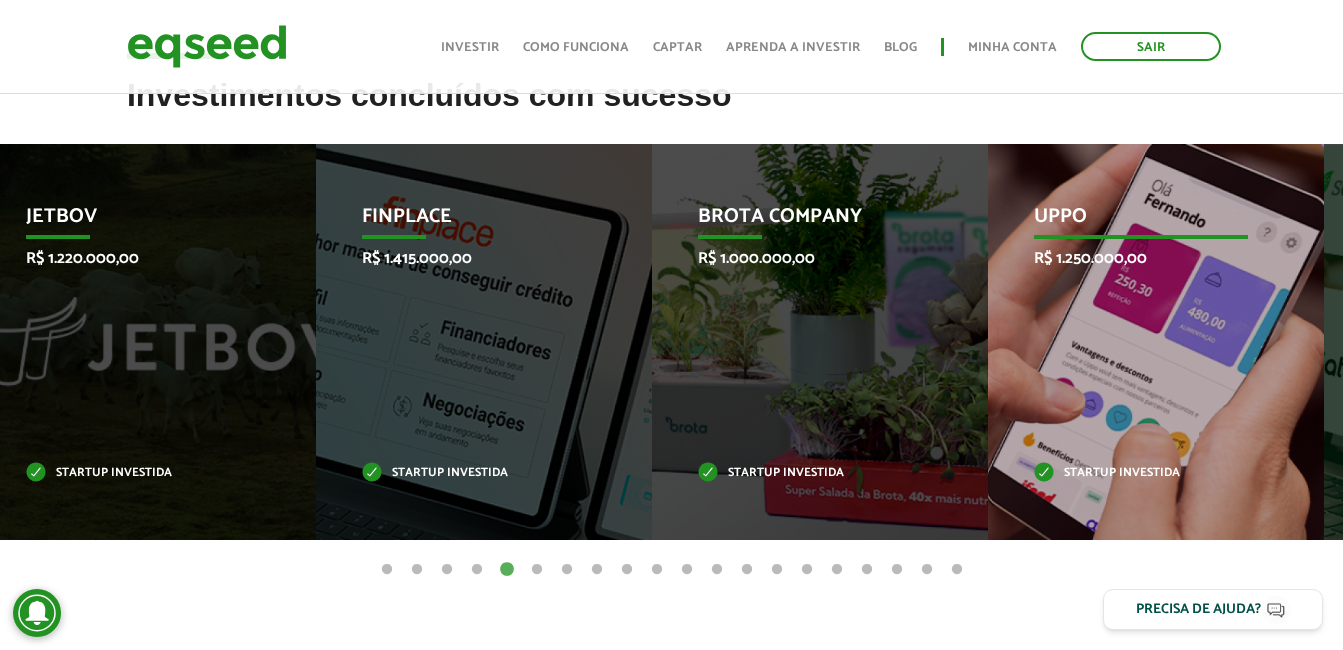 drag, startPoint x: 1175, startPoint y: 390, endPoint x: 130, endPoint y: 300, distance: 1048.8684 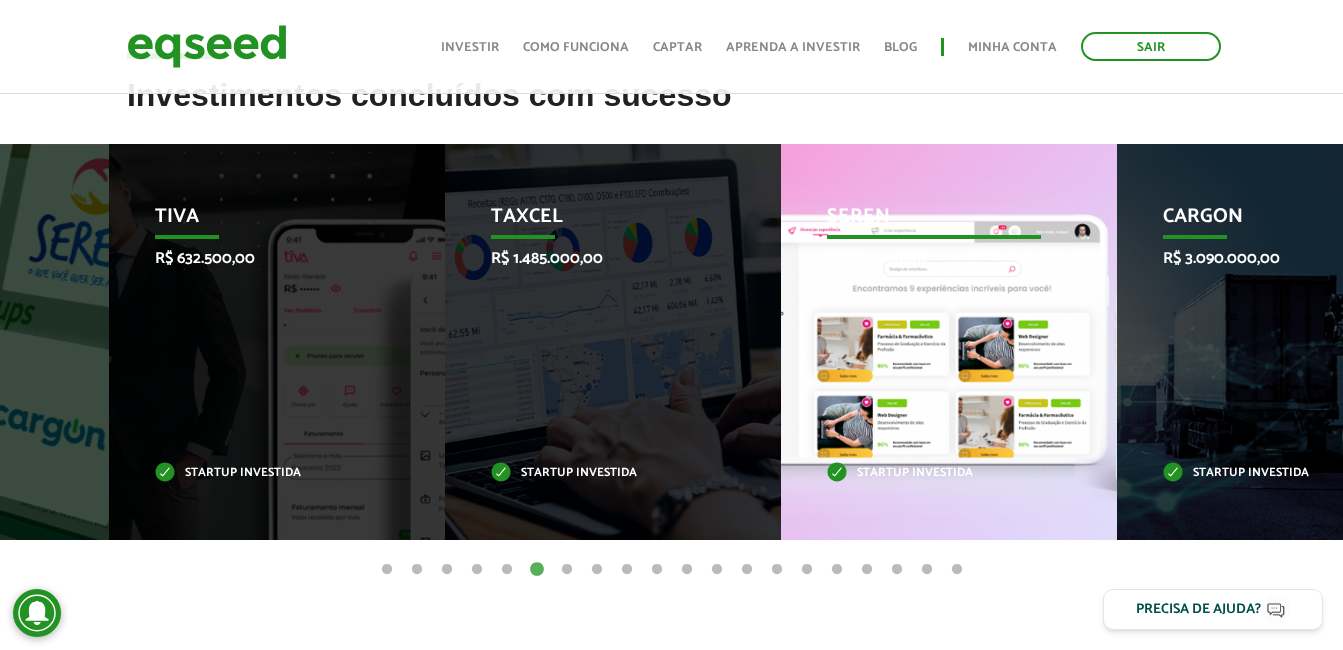 drag, startPoint x: 1067, startPoint y: 359, endPoint x: 0, endPoint y: 253, distance: 1072.2523 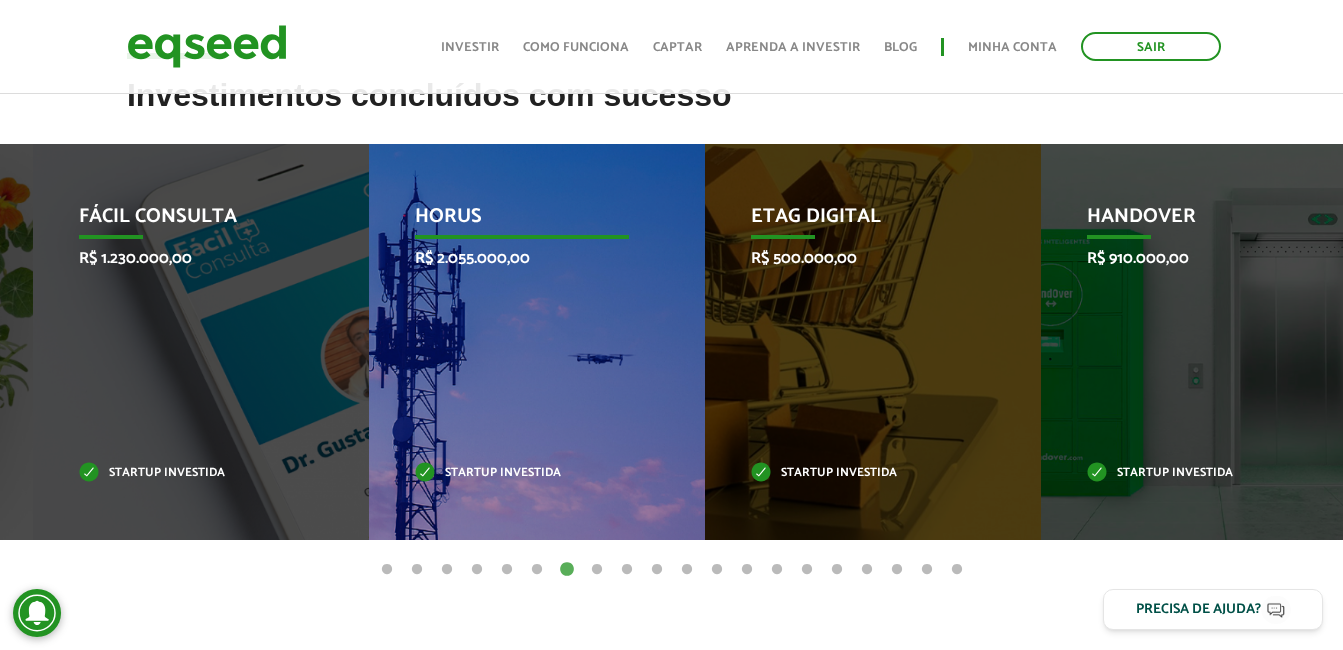 drag, startPoint x: 766, startPoint y: 331, endPoint x: 0, endPoint y: 204, distance: 776.45667 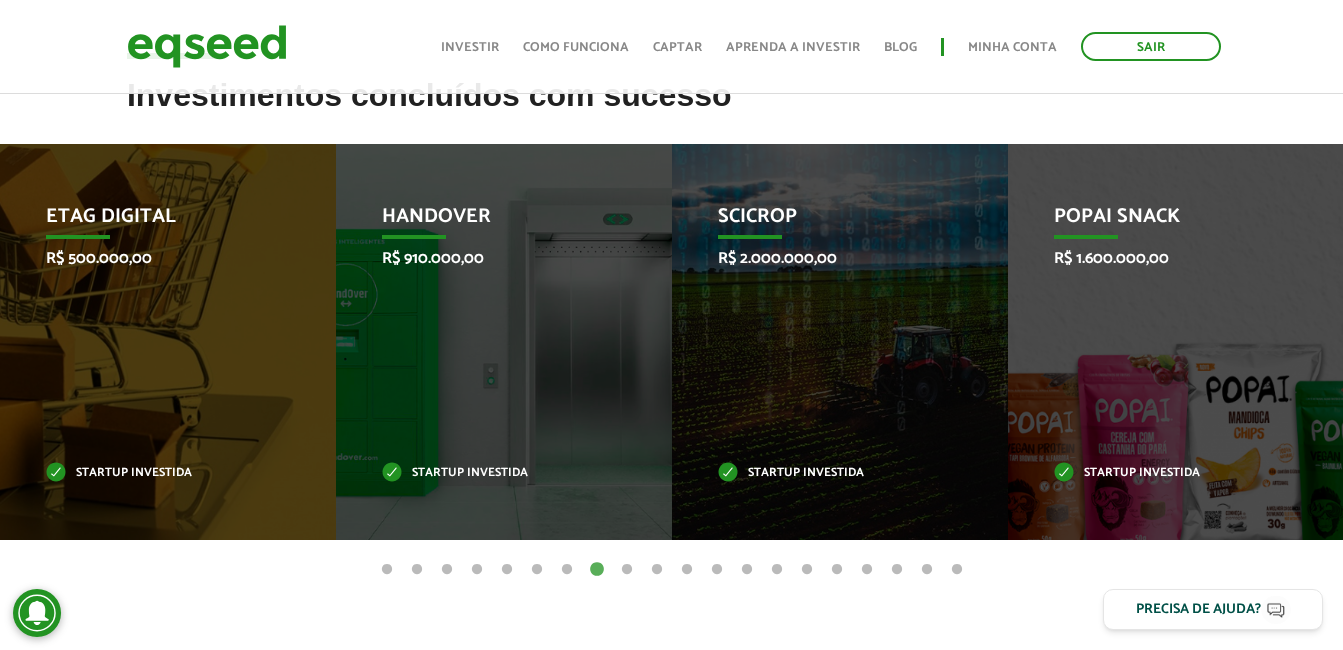 drag, startPoint x: 311, startPoint y: 262, endPoint x: 0, endPoint y: 173, distance: 323.48416 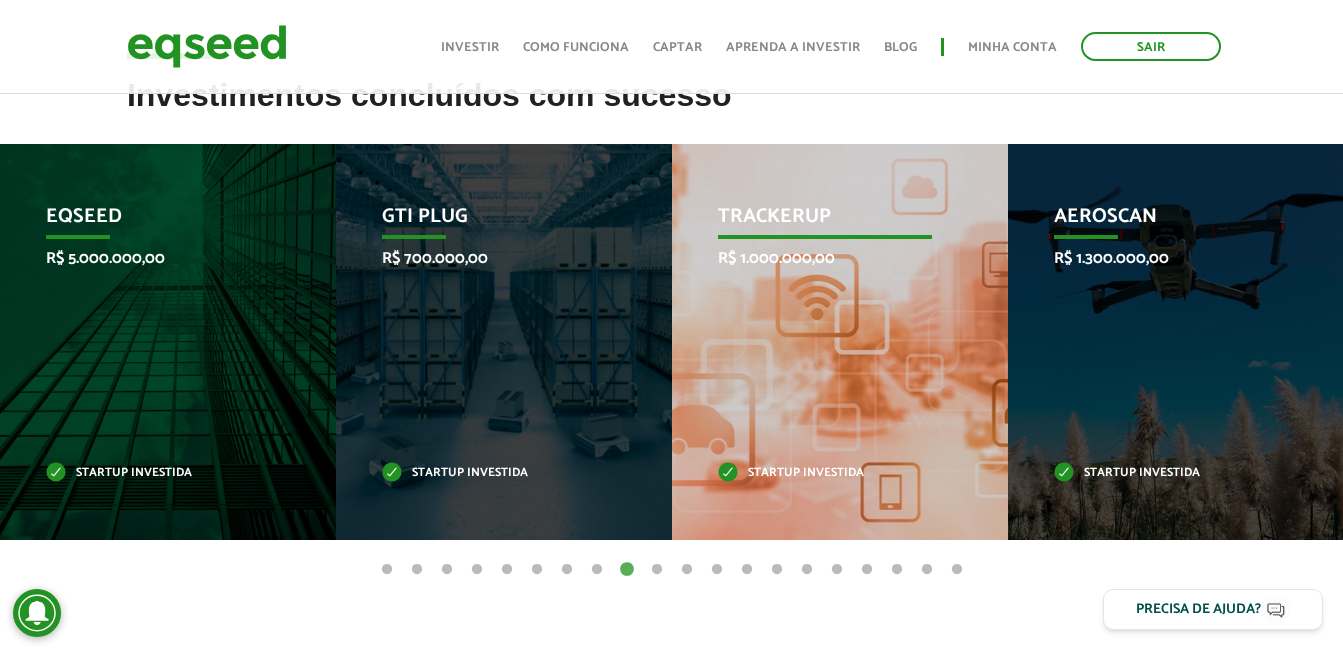 drag, startPoint x: 438, startPoint y: 271, endPoint x: 0, endPoint y: 160, distance: 451.84622 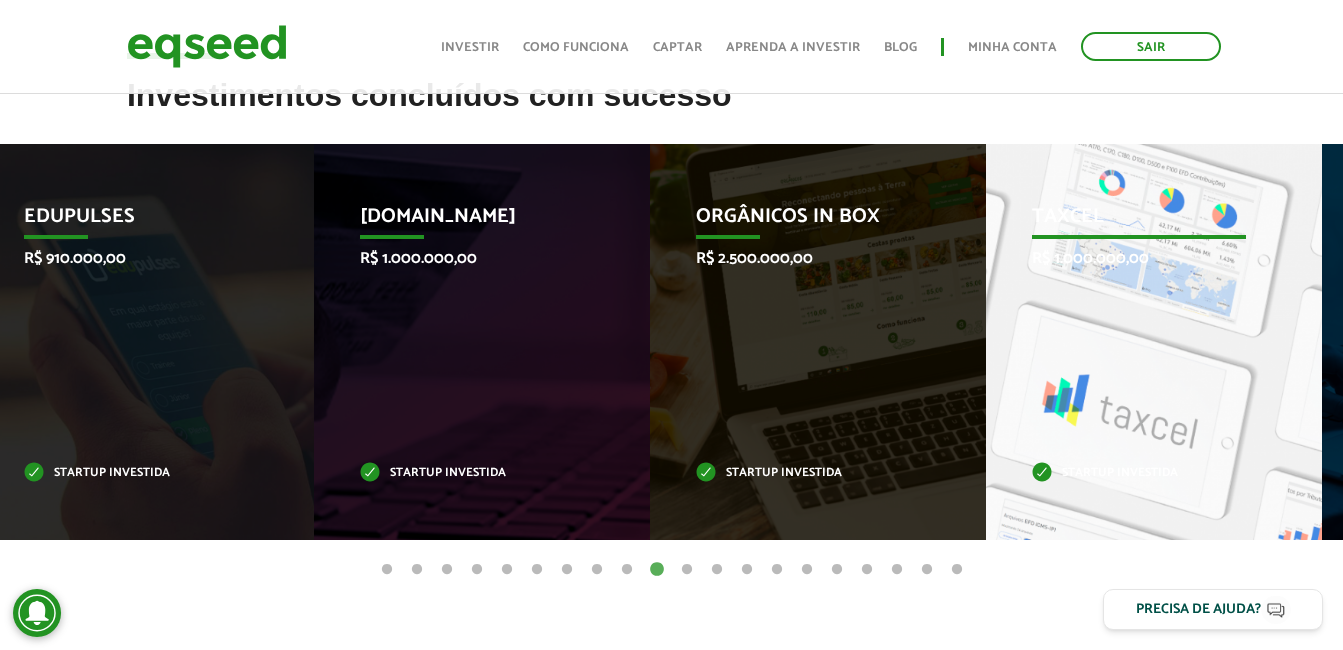 drag, startPoint x: 1156, startPoint y: 294, endPoint x: 0, endPoint y: 170, distance: 1162.6315 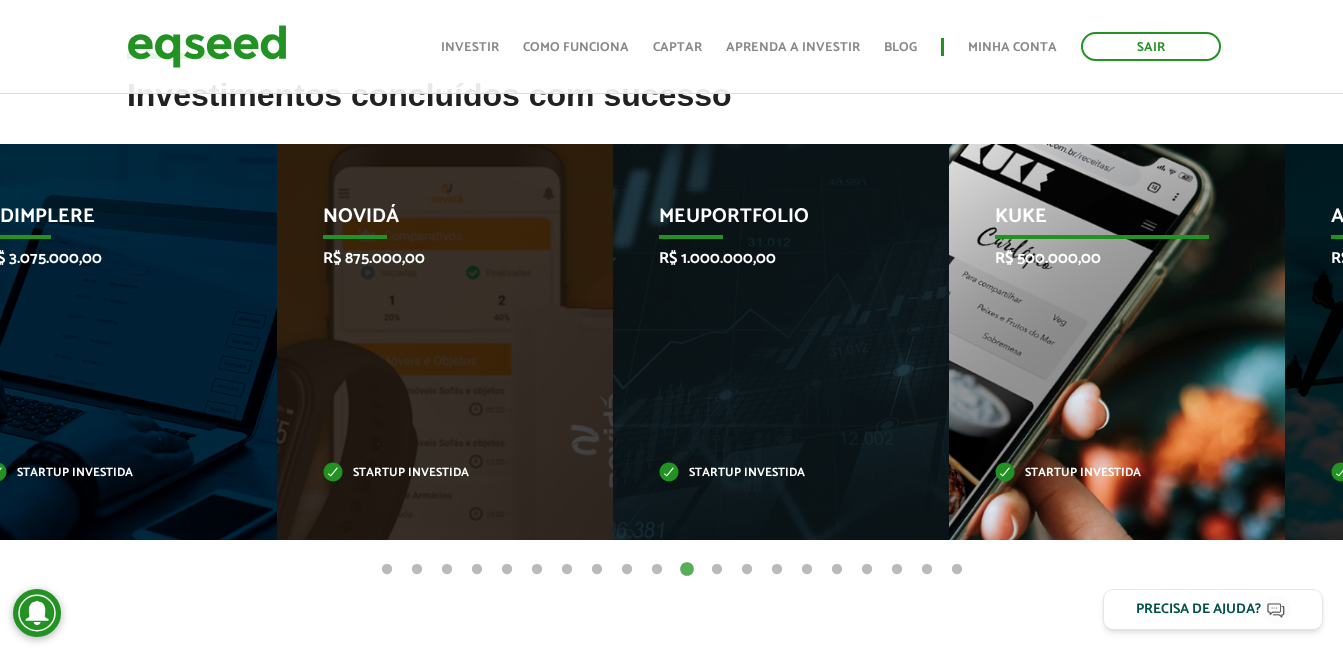 drag, startPoint x: 1130, startPoint y: 323, endPoint x: 209, endPoint y: 171, distance: 933.4586 